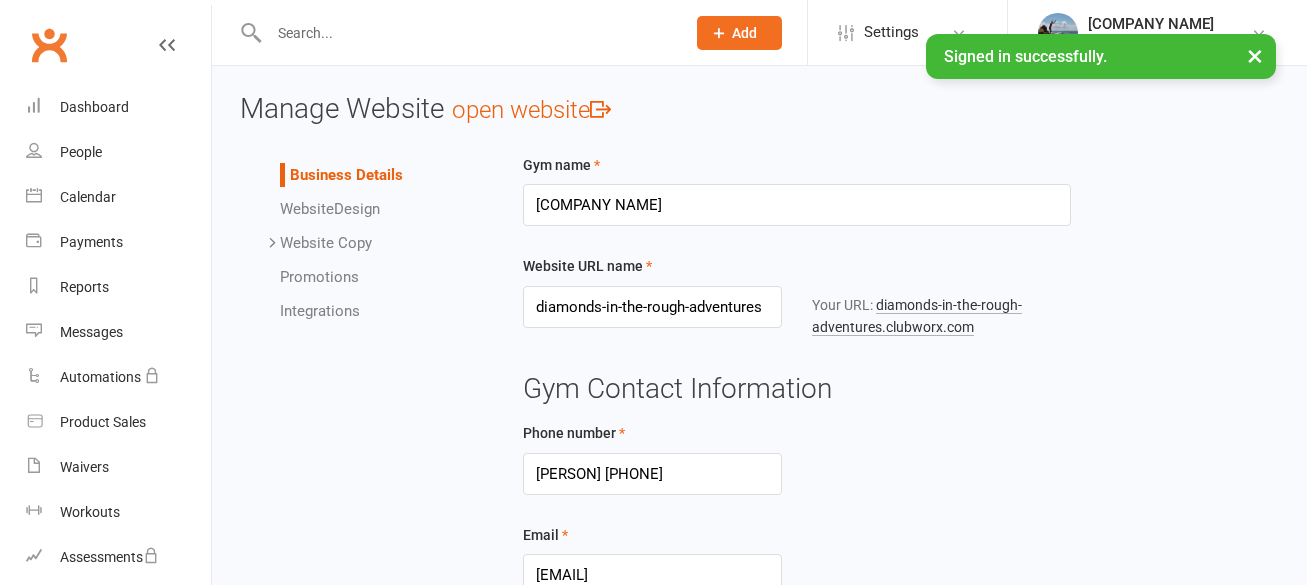 scroll, scrollTop: 0, scrollLeft: 0, axis: both 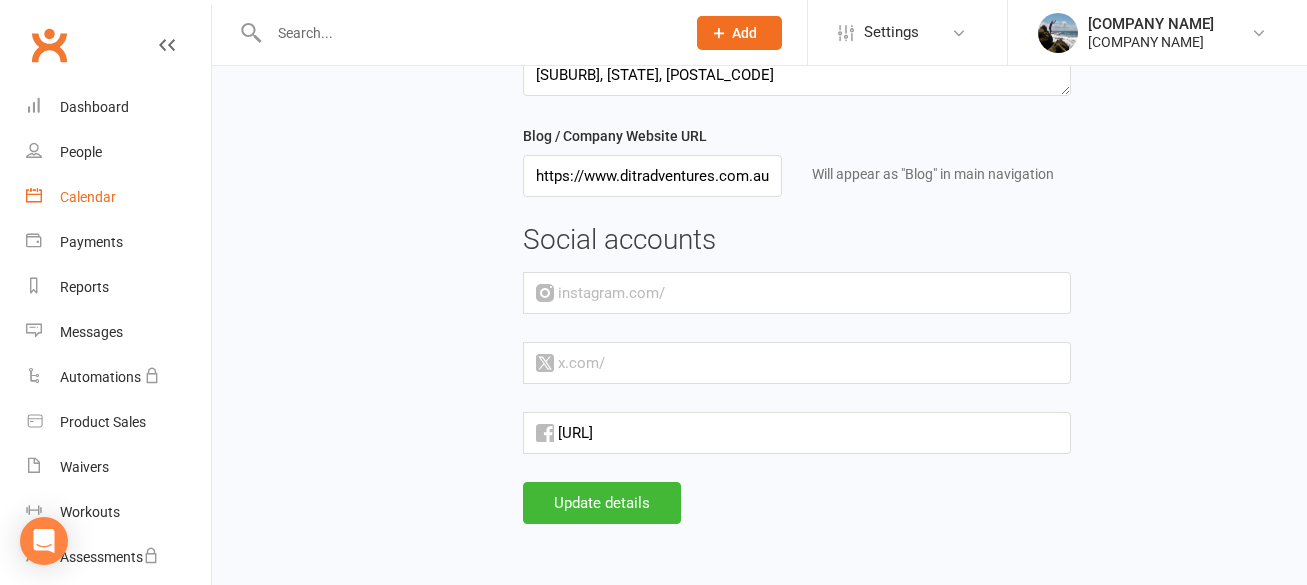 click on "Calendar" at bounding box center [88, 197] 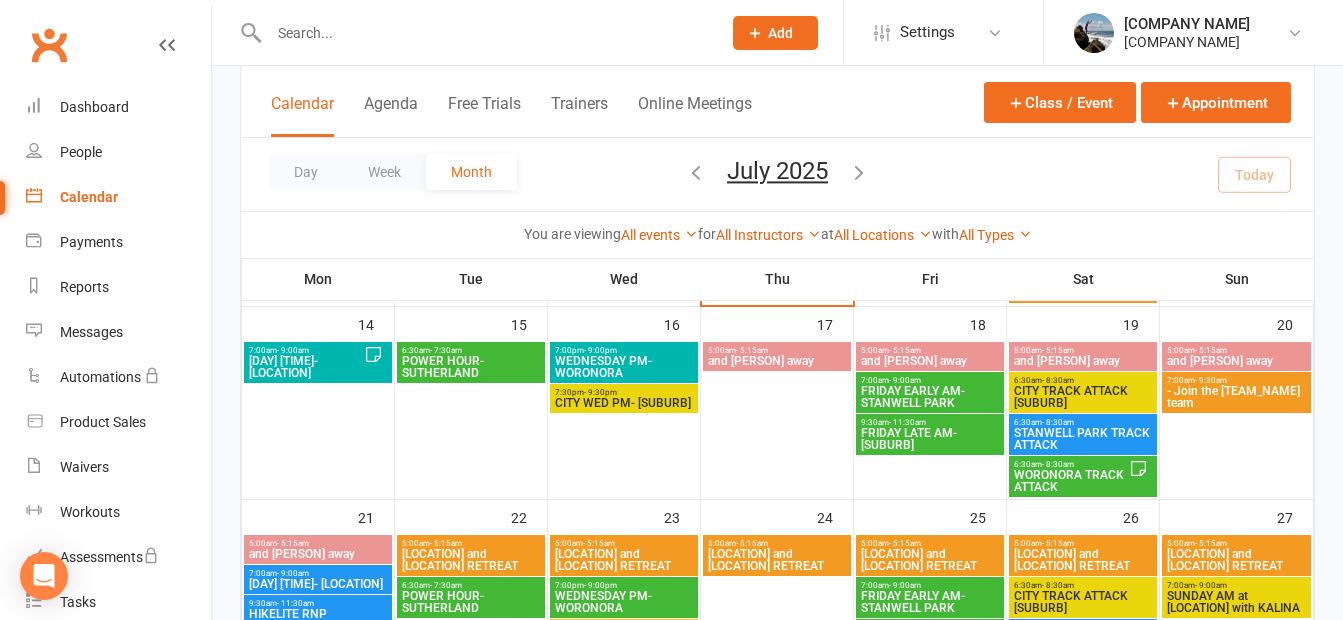 scroll, scrollTop: 400, scrollLeft: 0, axis: vertical 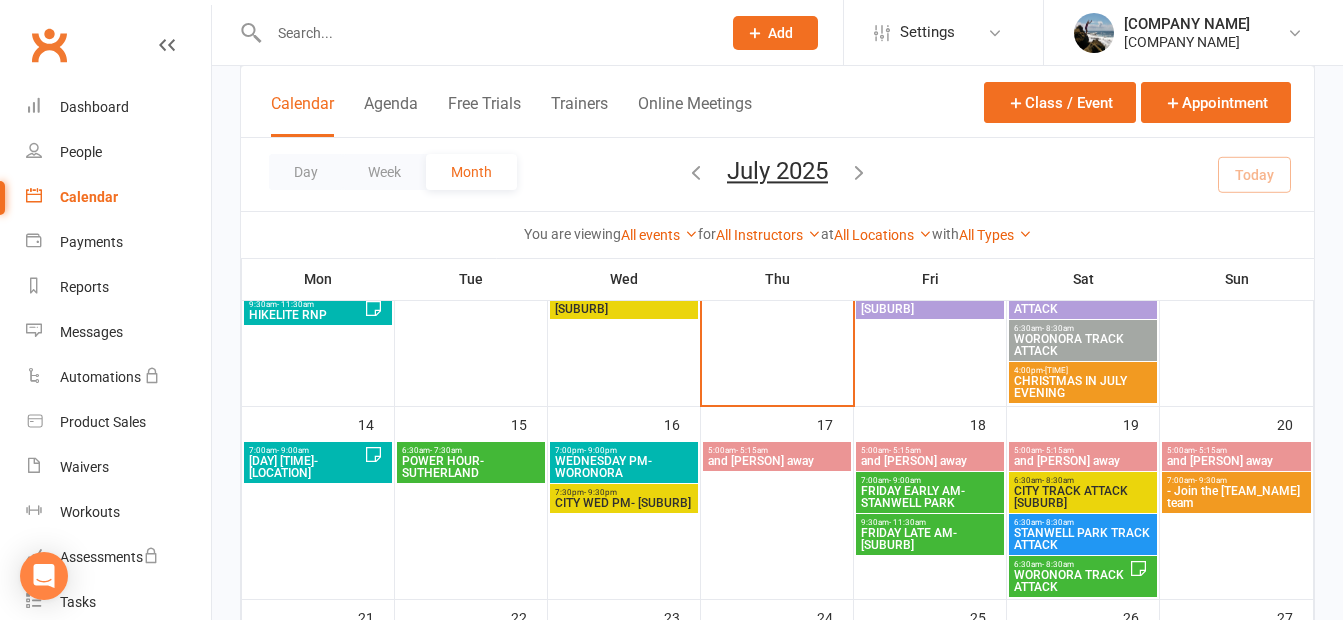 click on "CHRISTMAS IN JULY EVENING" at bounding box center (1083, 303) 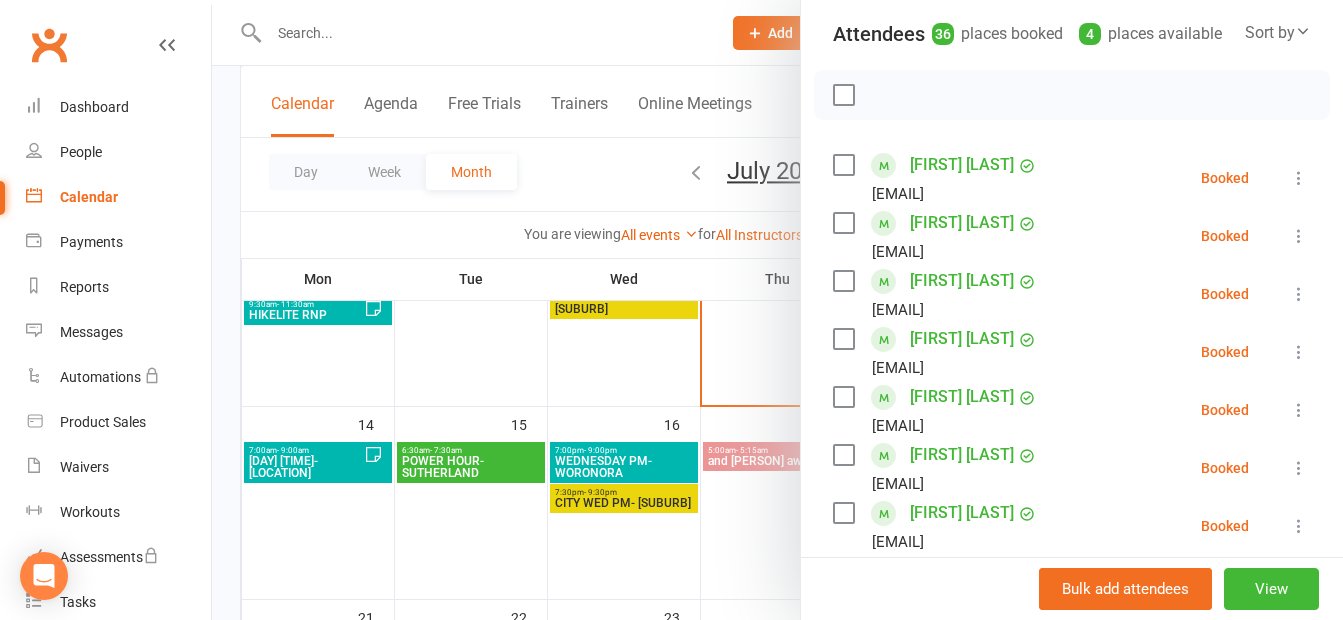 scroll, scrollTop: 300, scrollLeft: 0, axis: vertical 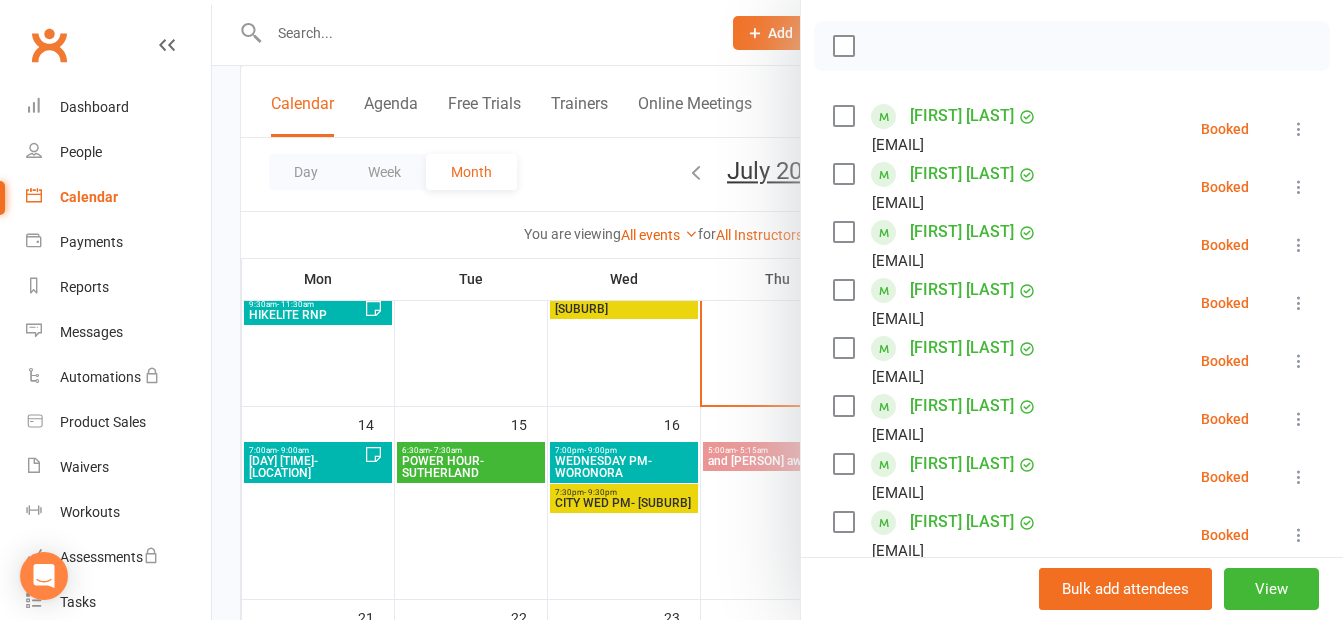 click at bounding box center [777, 310] 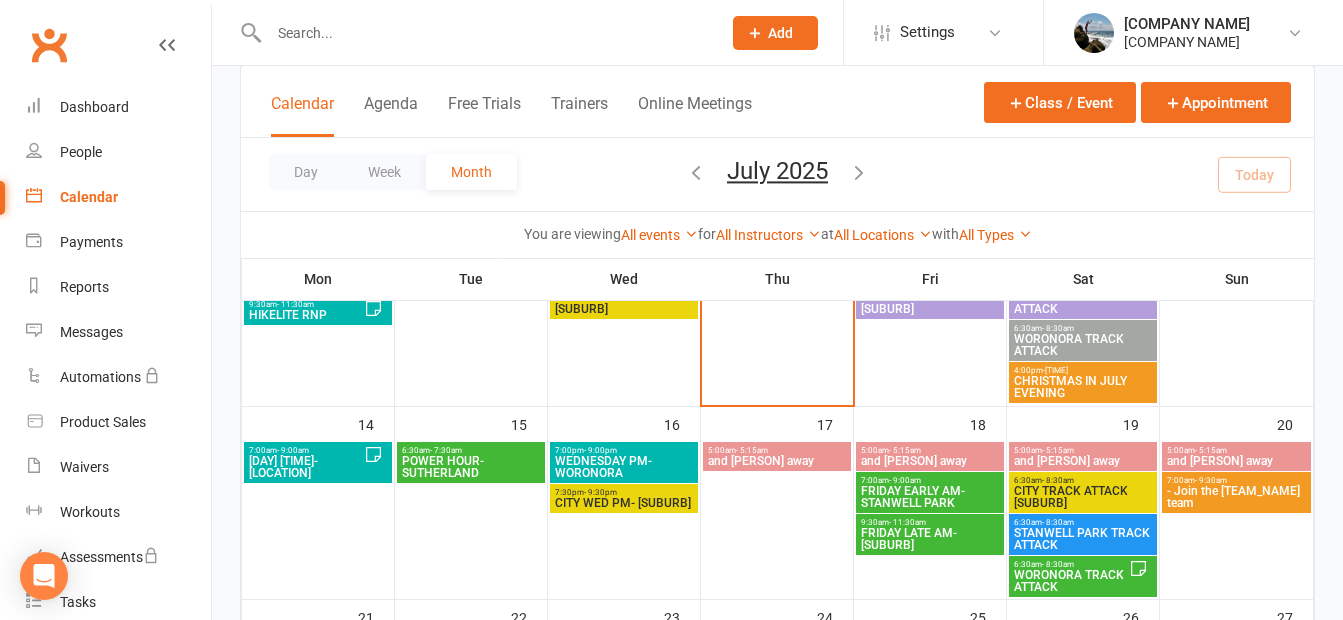 click on "July 2025" at bounding box center (777, 171) 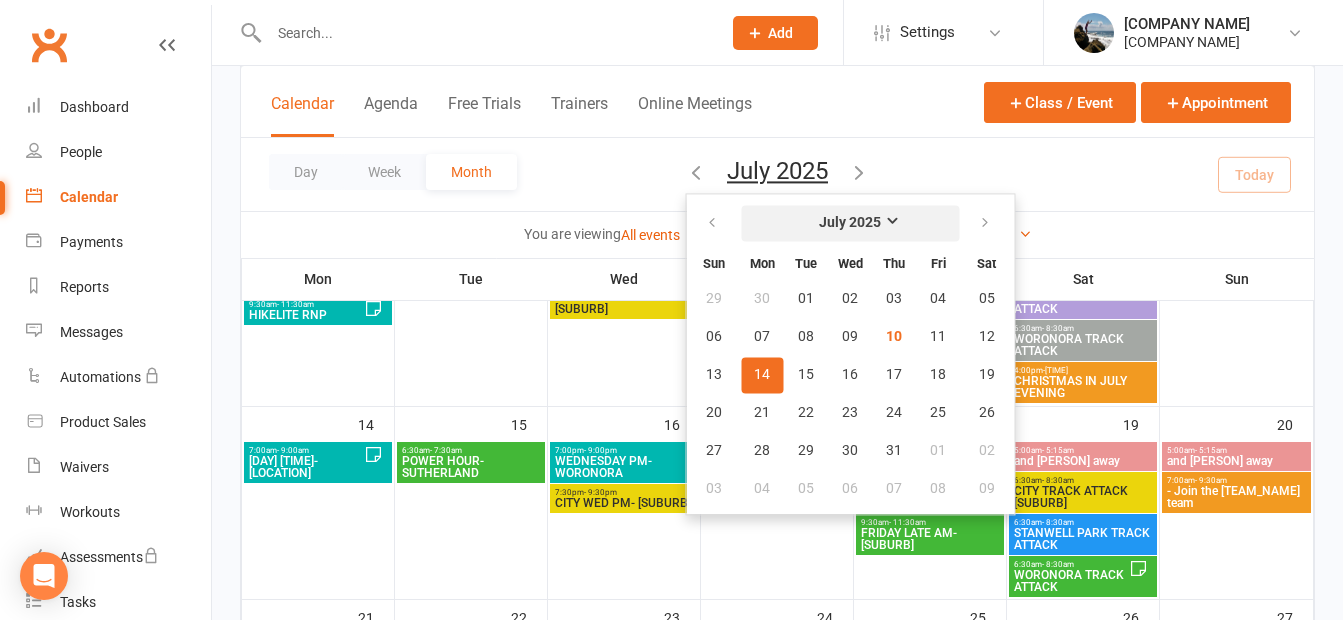 click on "July 2025" at bounding box center (850, 223) 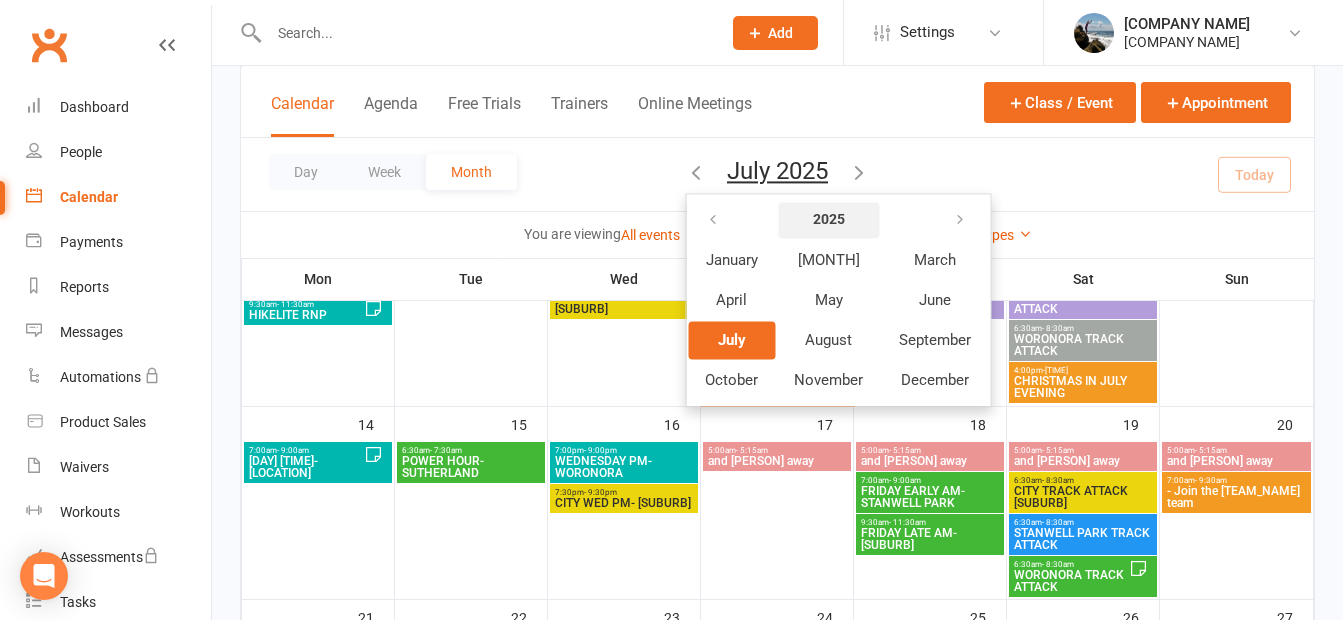click on "2025" at bounding box center [829, 220] 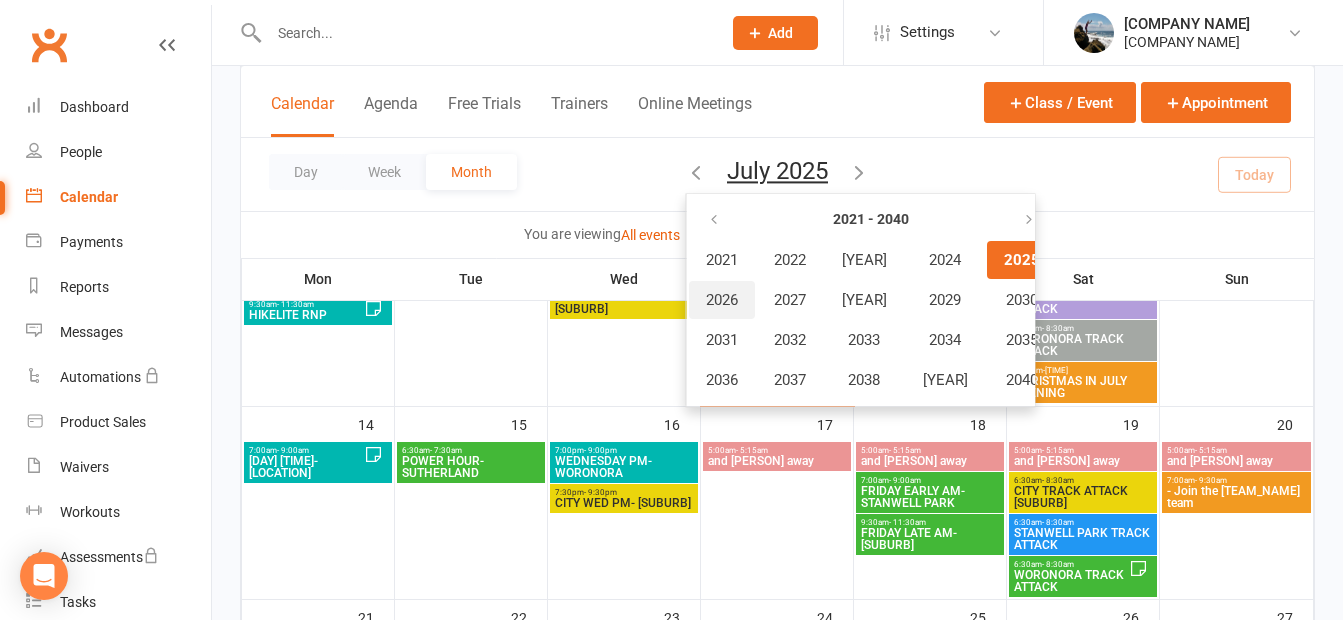 click on "2026" at bounding box center [721, 300] 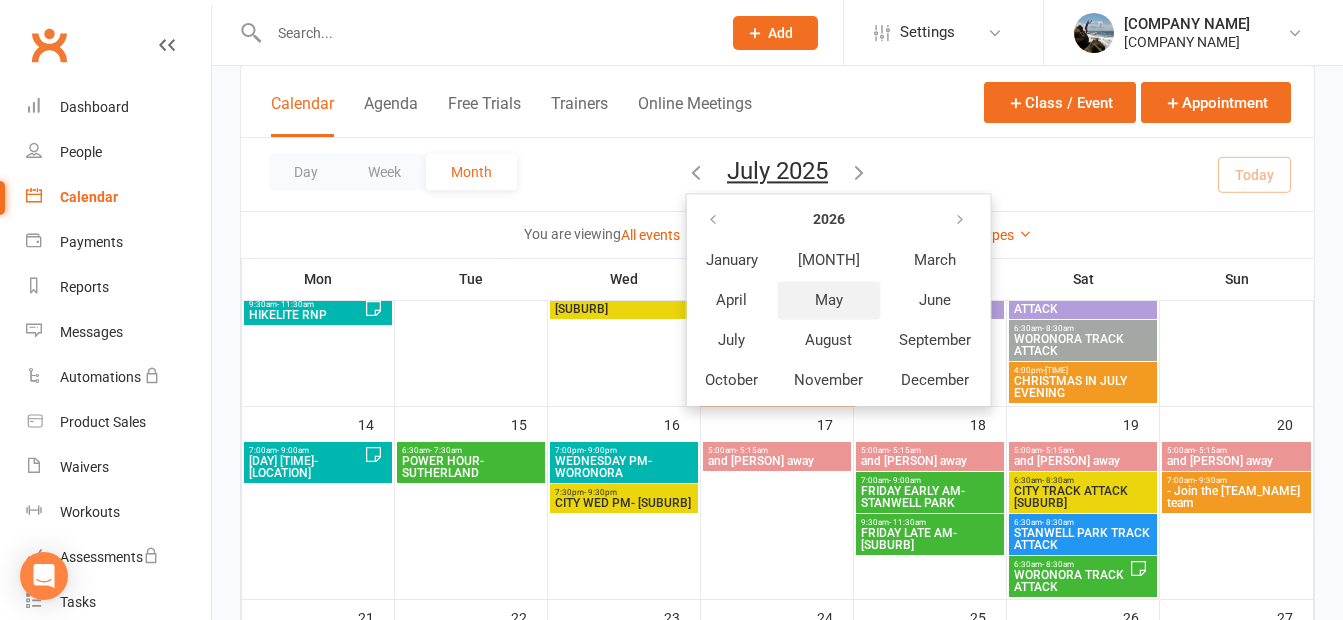 click on "May" at bounding box center [828, 300] 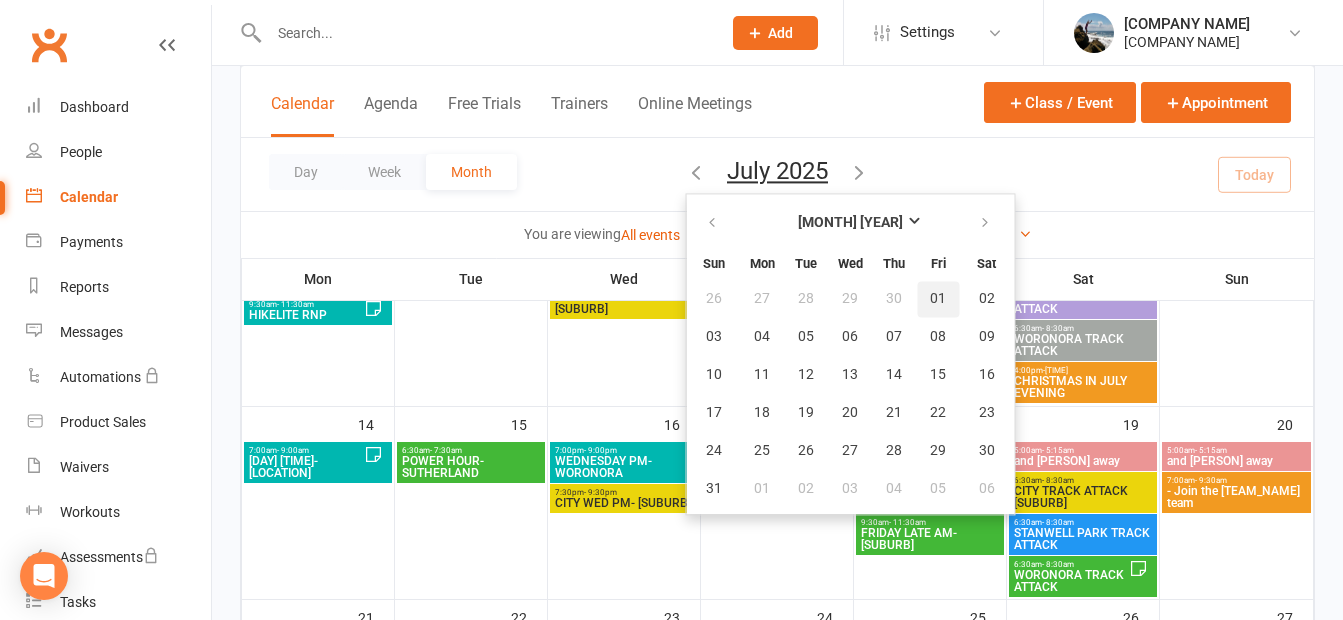 click on "01" at bounding box center (938, 299) 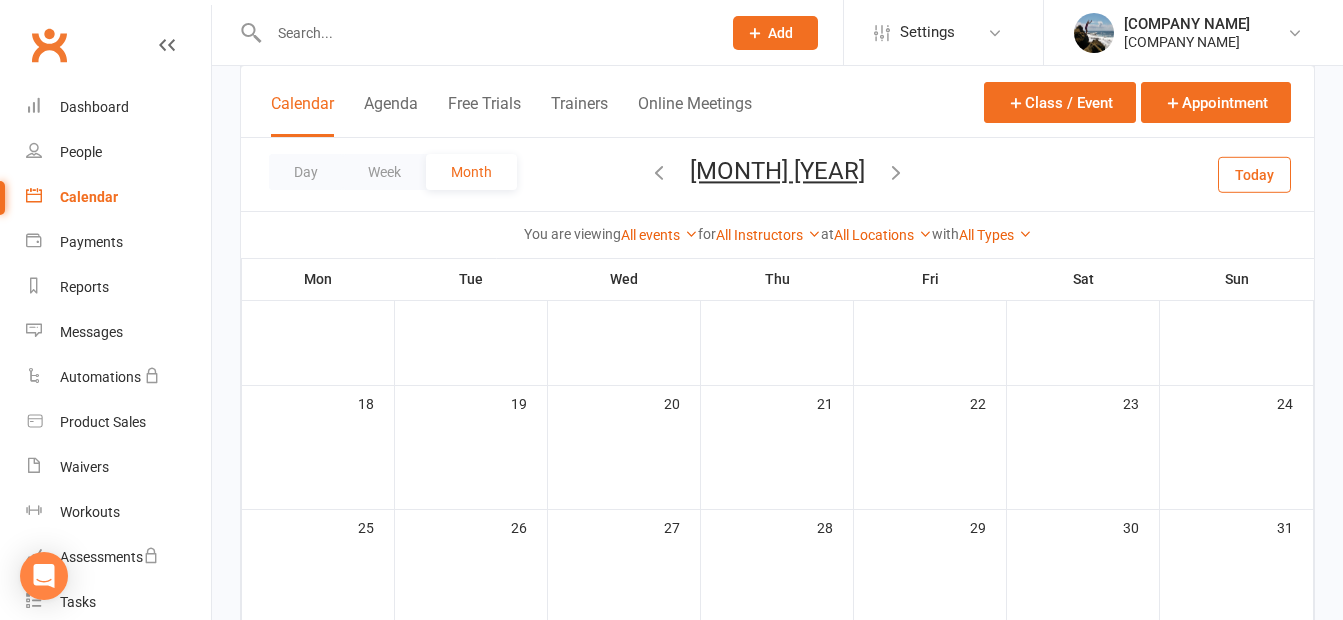 scroll, scrollTop: 409, scrollLeft: 0, axis: vertical 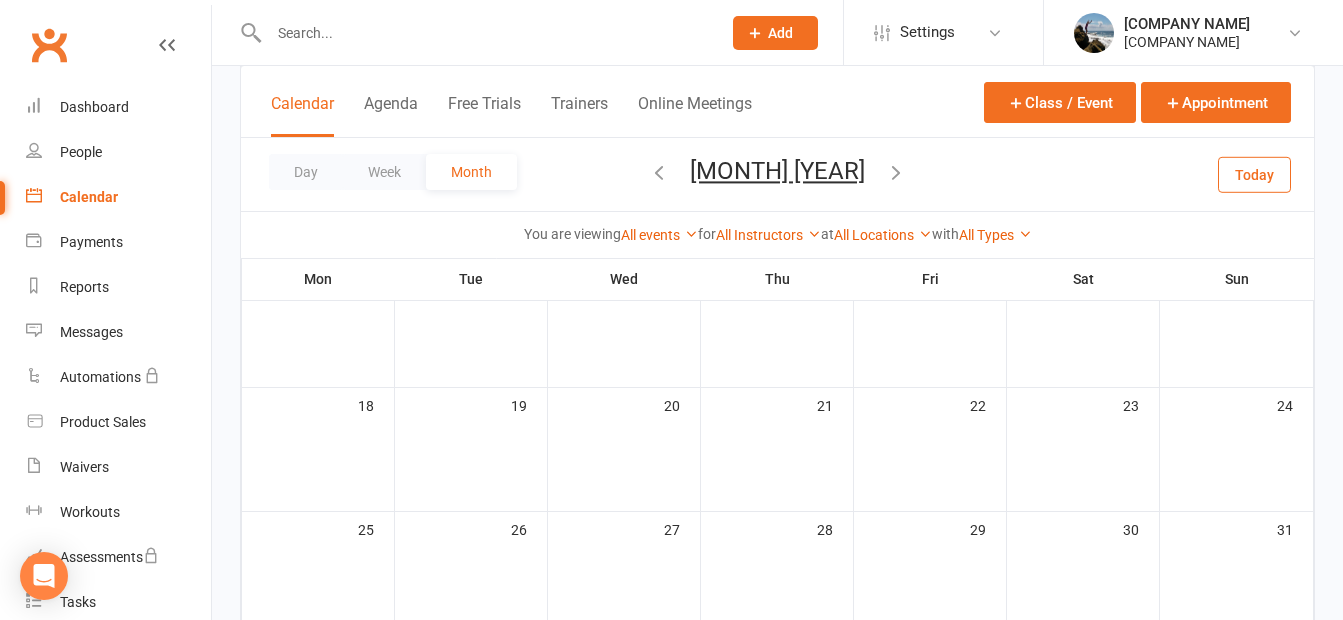 click at bounding box center (896, 172) 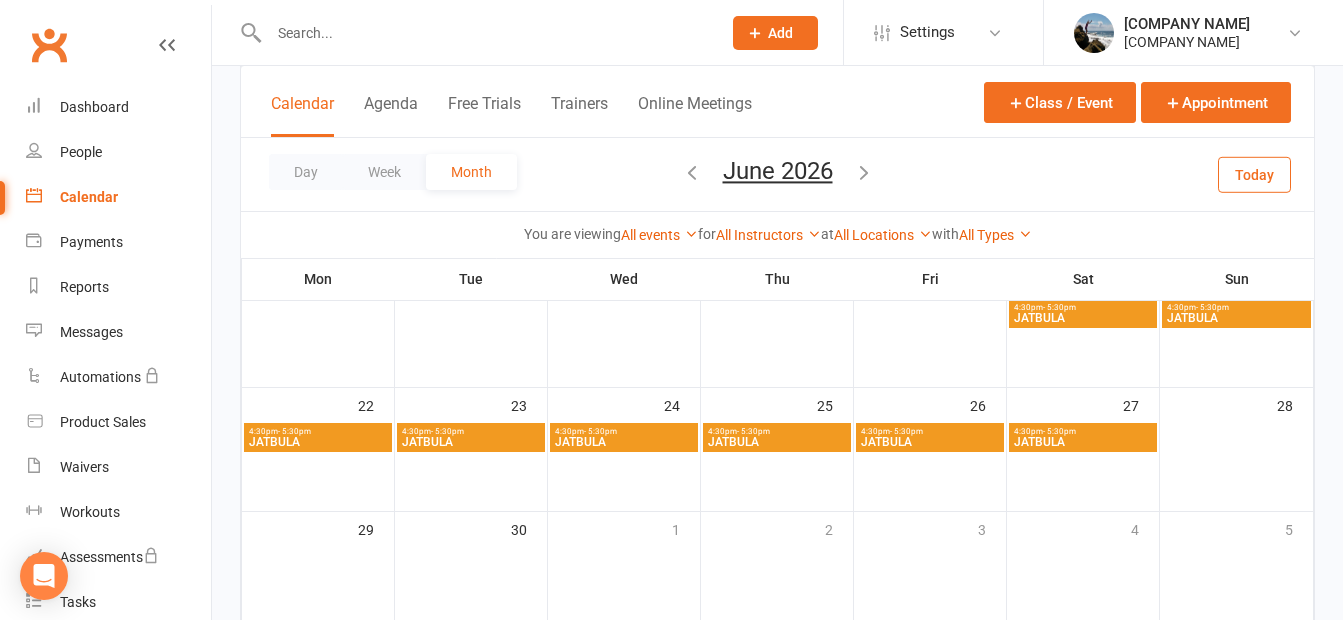 click on "JATBULA" at bounding box center [1083, 318] 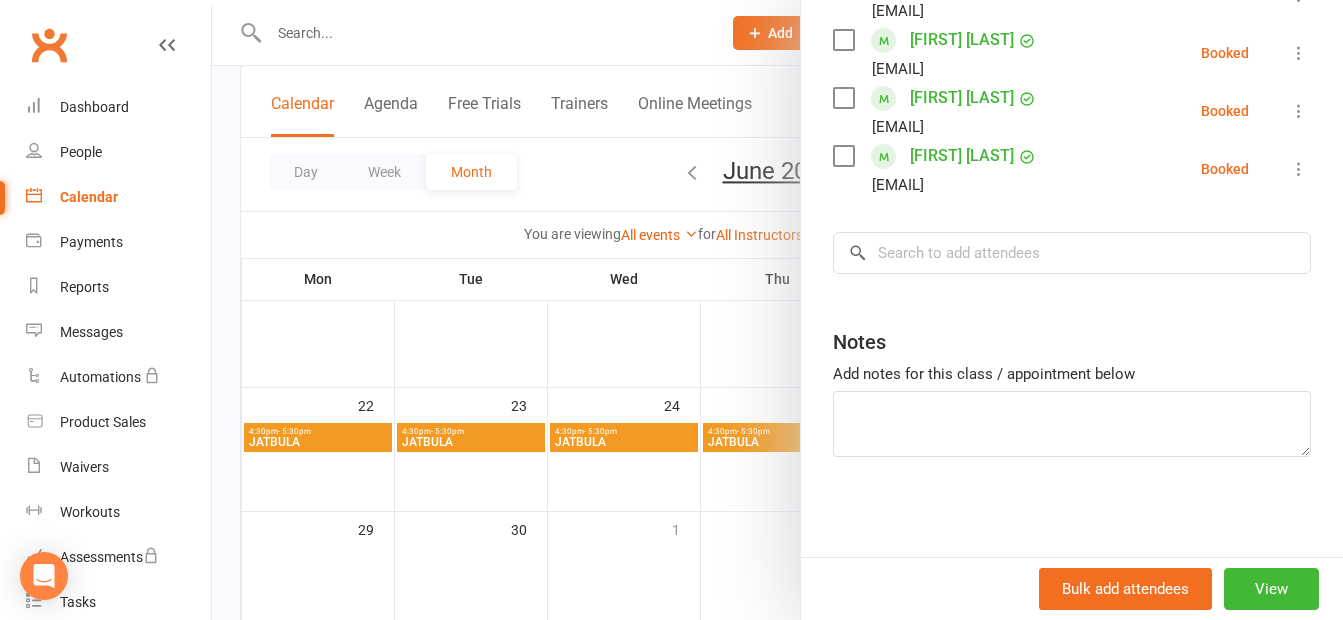 scroll, scrollTop: 600, scrollLeft: 0, axis: vertical 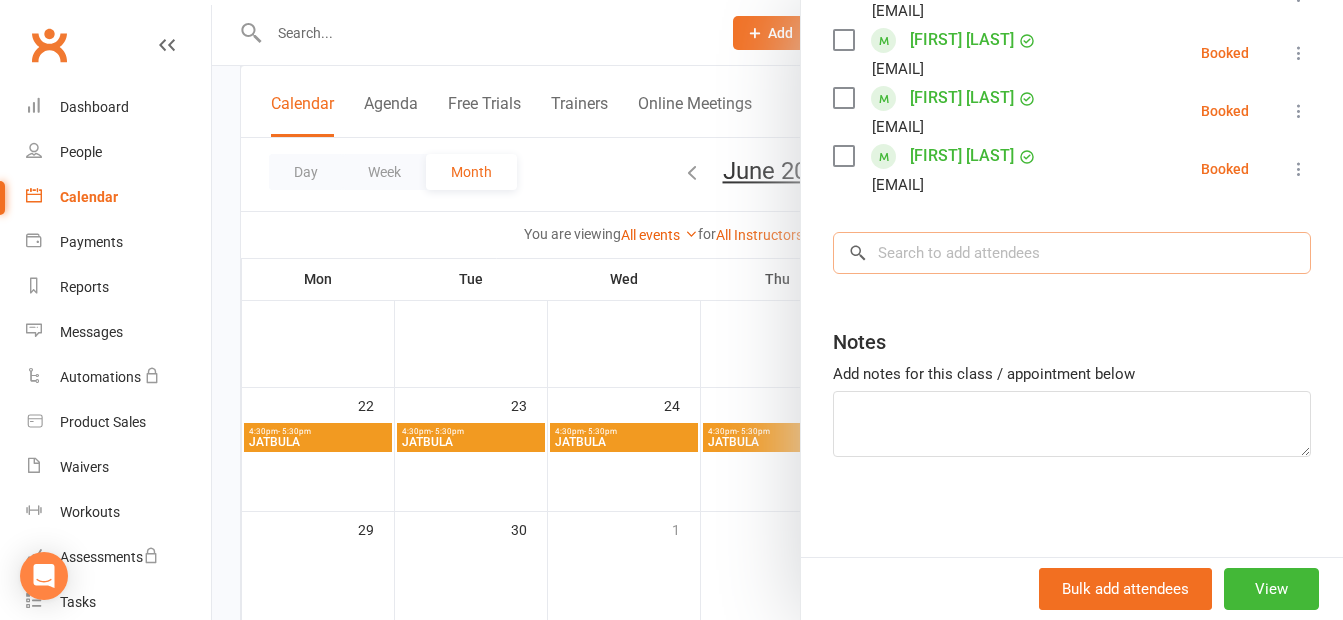 click at bounding box center (1072, 253) 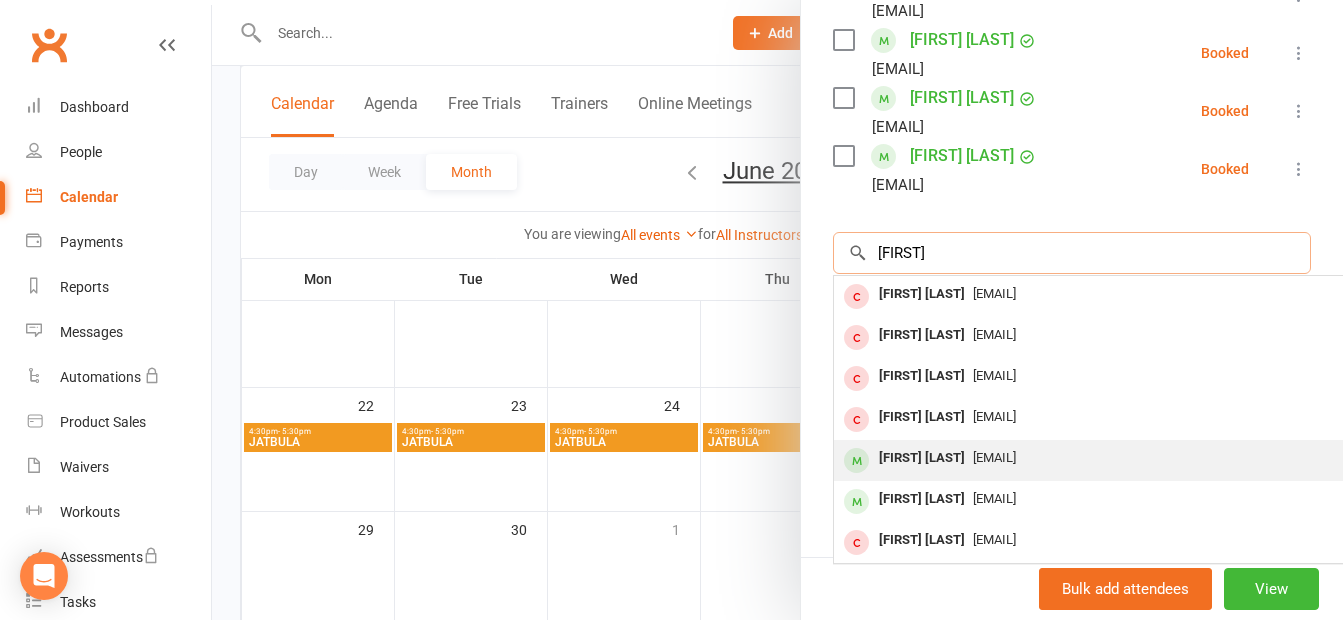 type on "[FIRST]" 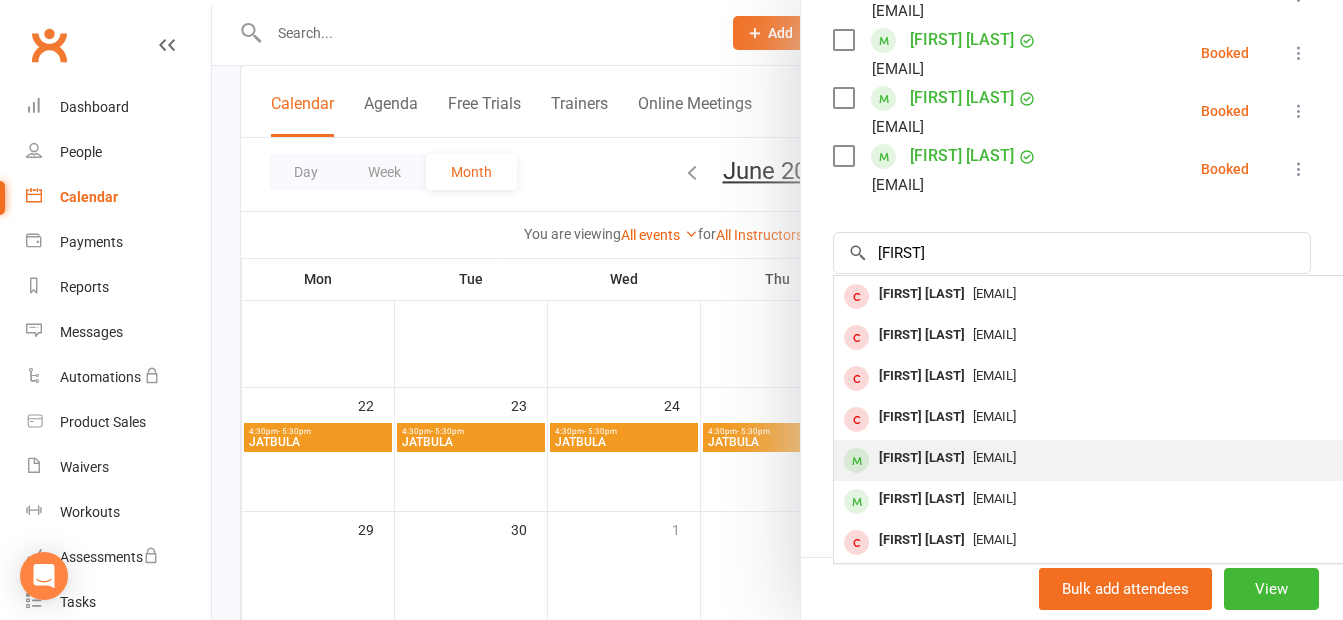click on "[FIRST] [LAST]" at bounding box center [922, 294] 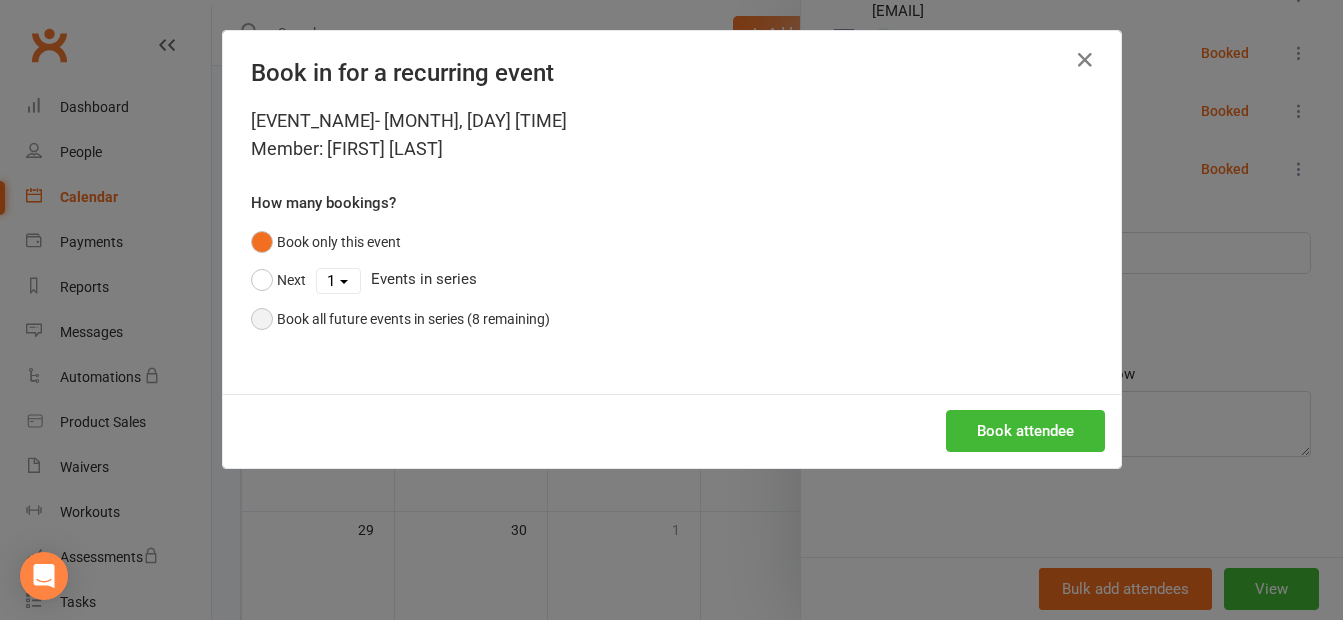 click on "Book all future events in series (8 remaining)" at bounding box center [400, 319] 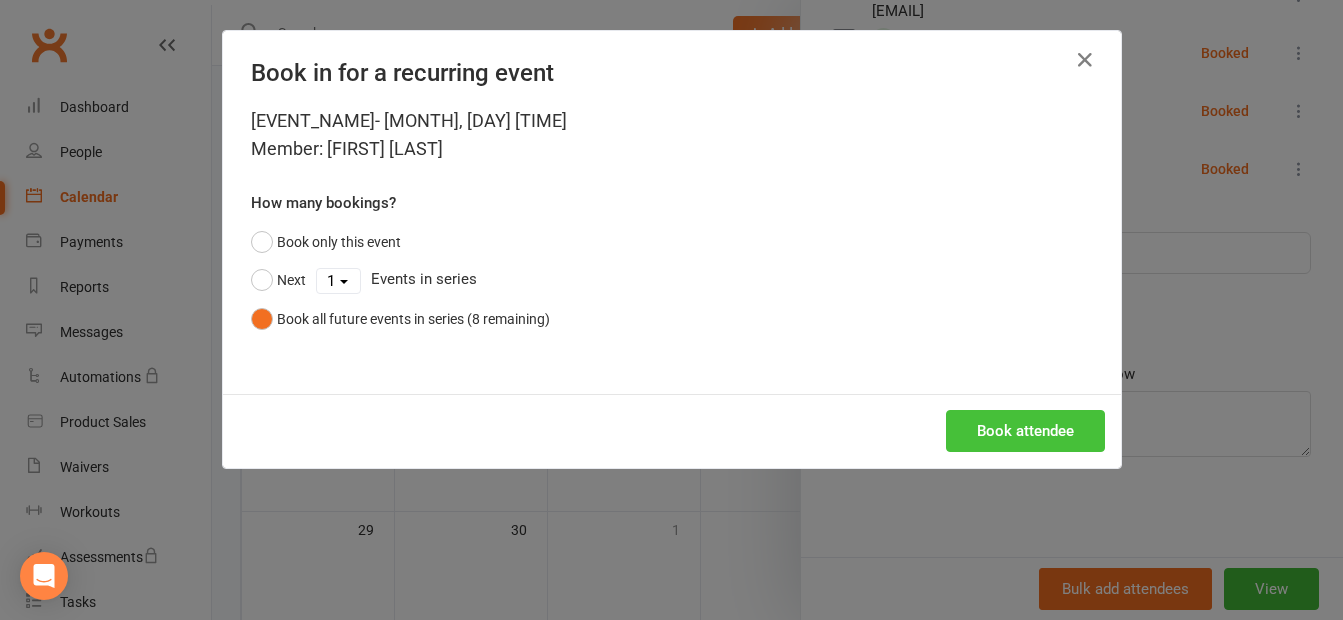 click on "Book attendee" at bounding box center (1025, 431) 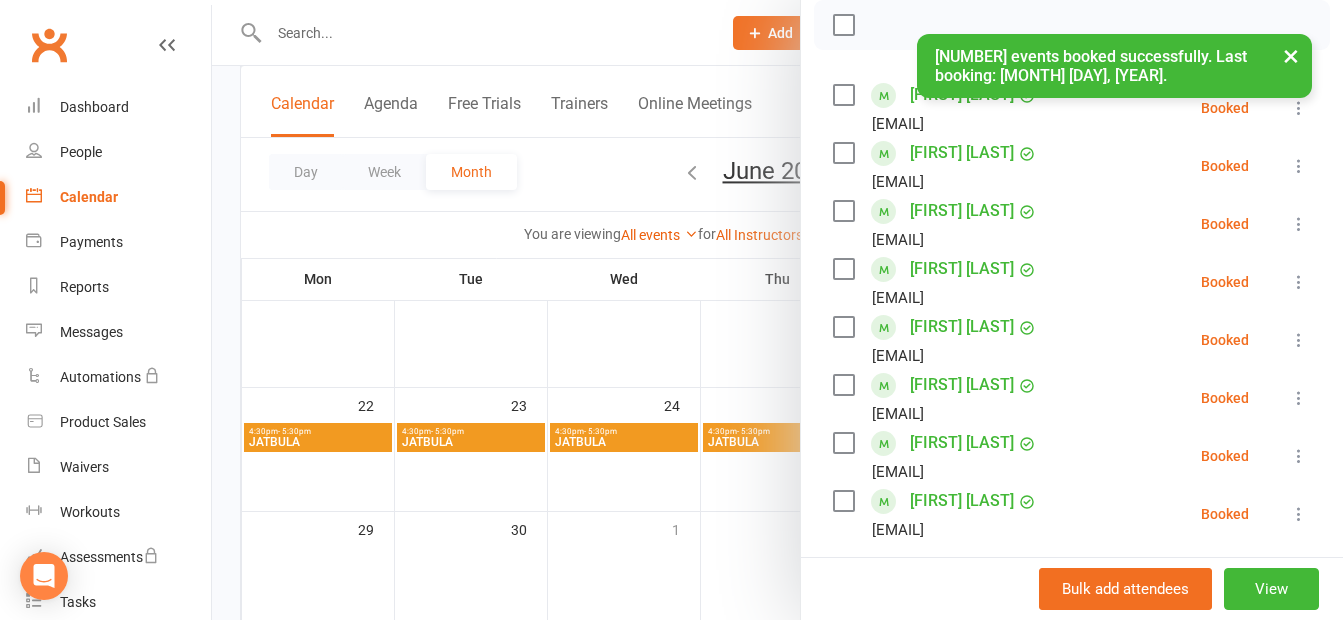 scroll, scrollTop: 258, scrollLeft: 0, axis: vertical 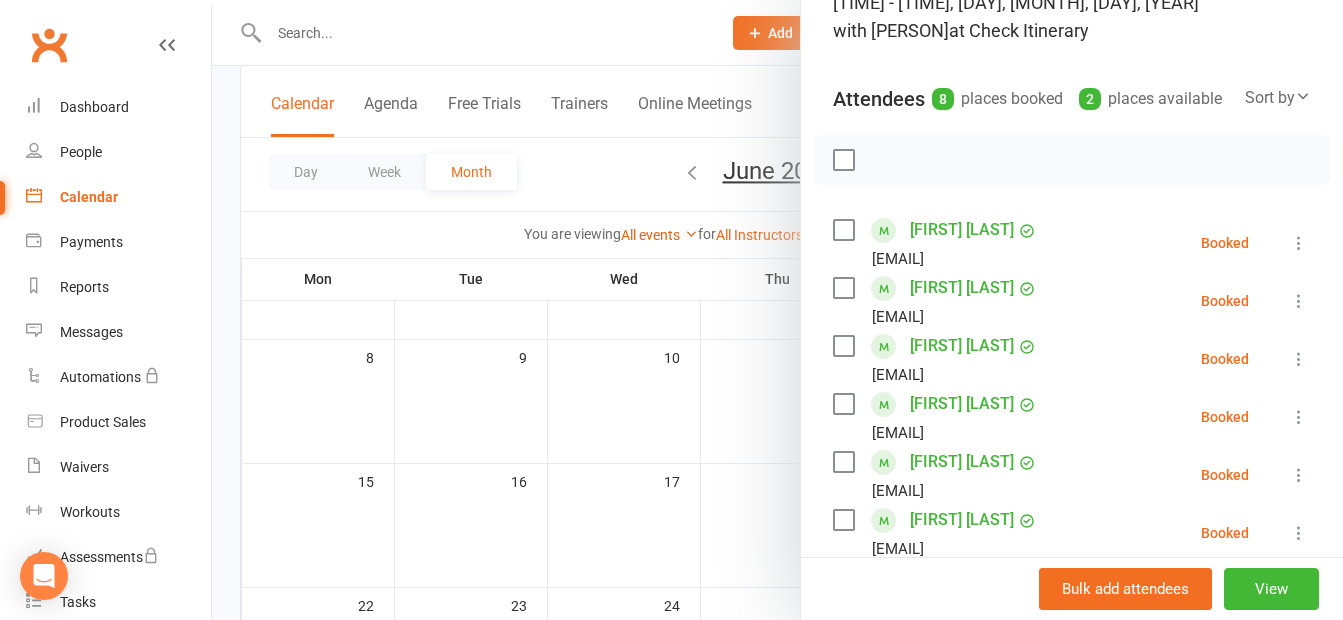 click at bounding box center [777, 310] 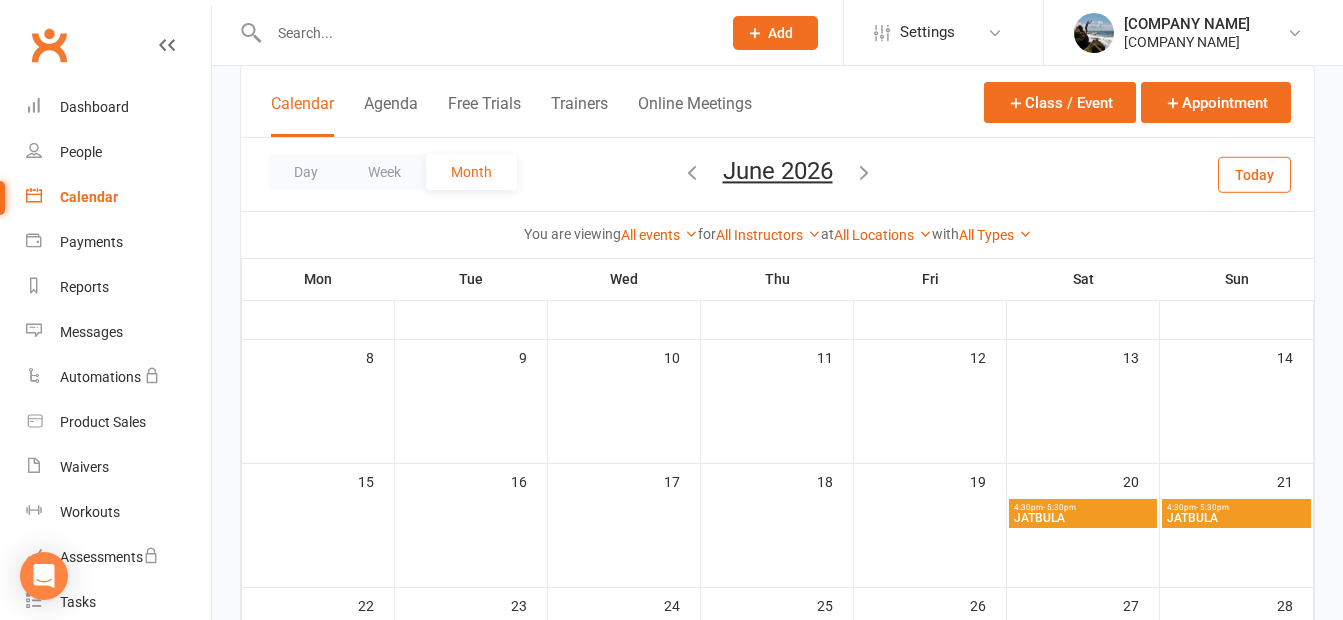 click at bounding box center [864, 172] 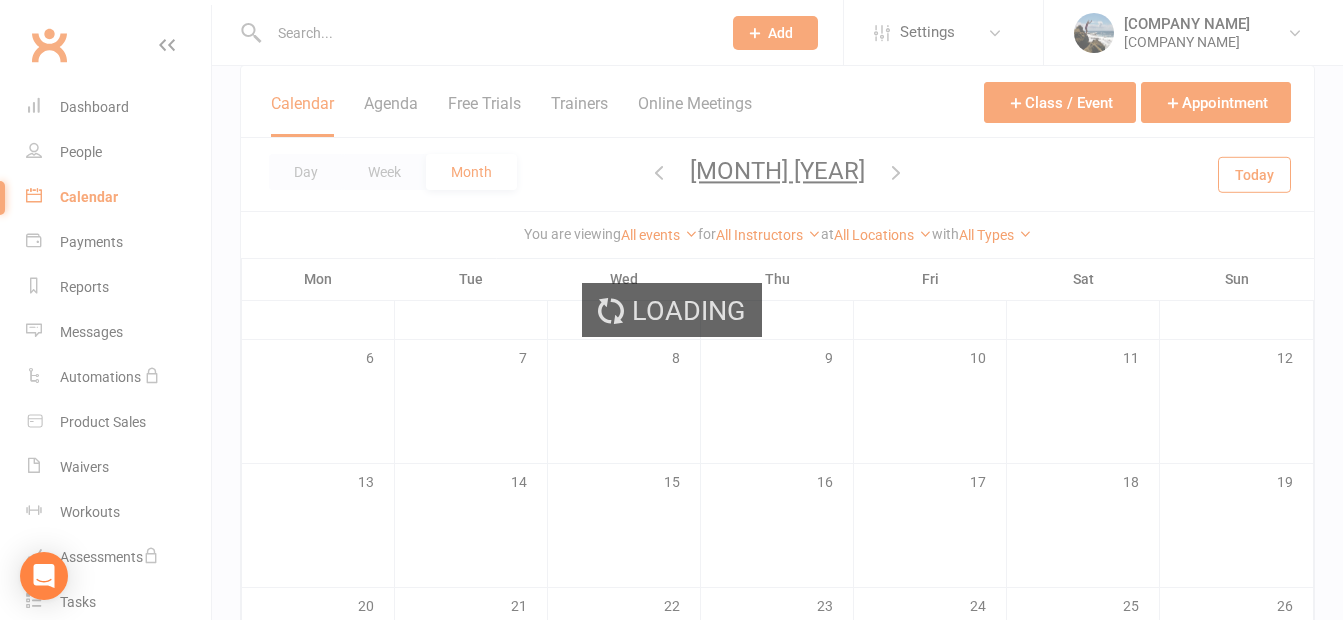 click on "Loading" at bounding box center [671, 310] 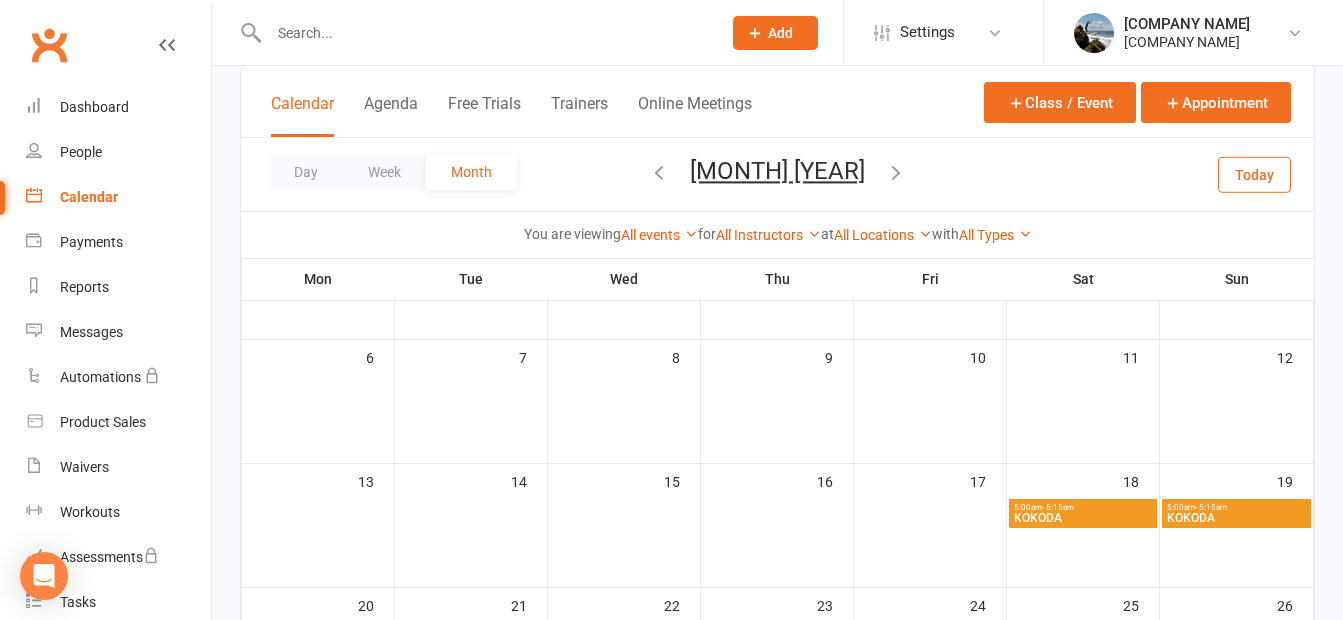 click at bounding box center [896, 172] 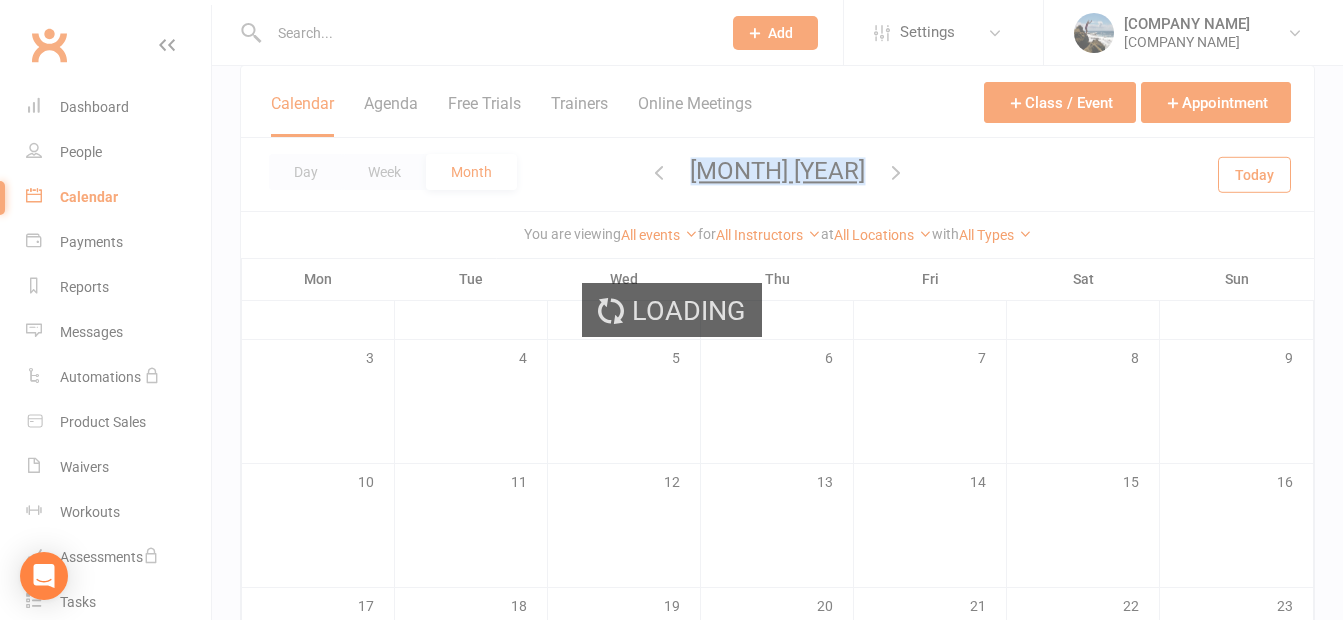 click on "[MONTH] [YEAR]
[MONTH] [YEAR]
Sun Mon Tue Wed Thu Fri Sat
26
27
28
29
30
01
02
03
04
05
06
07
08
09
10
11
12
13
14
15
16
17
18
19
20
21
22
23
24
25
26
27
28
29
30
31
01 02" at bounding box center [777, 174] 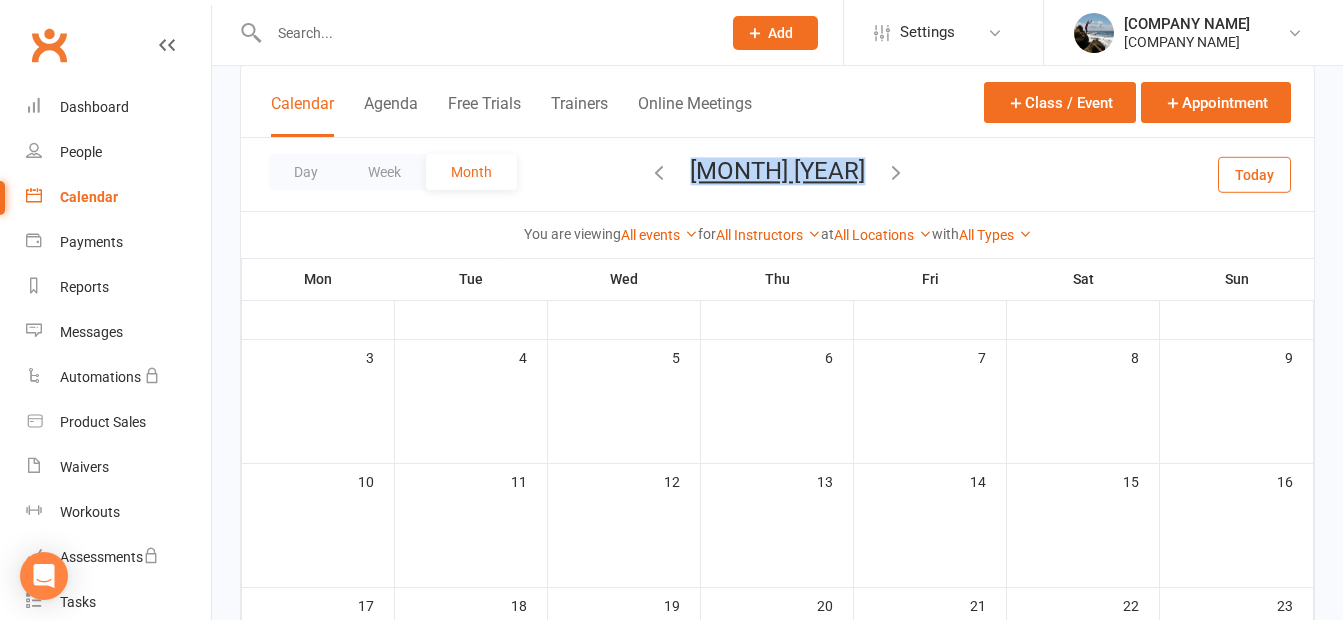 click at bounding box center (896, 172) 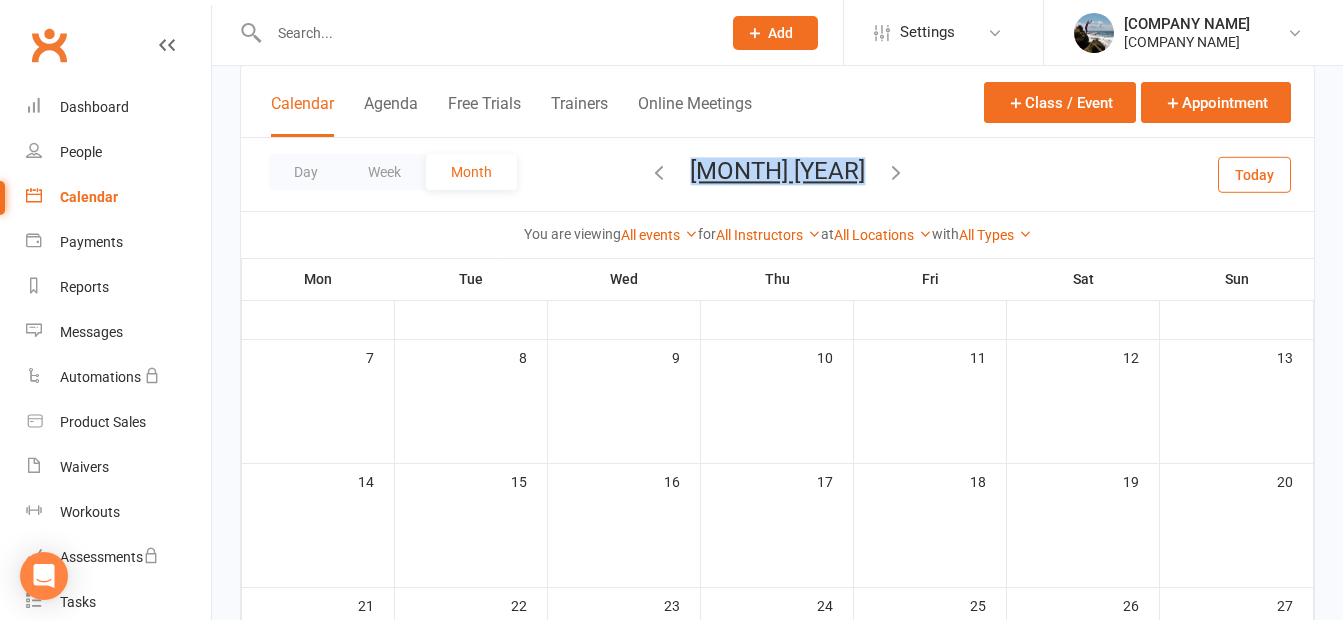 click on "[MONTH] [YEAR]
[MONTH] [YEAR]
Sun Mon Tue Wed Thu Fri Sat
[DAY]
[DAY]
[DAY]
[DAY]
[DAY]
[DAY]
[DAY]
[DAY]
[DAY]
[DAY]
[DAY]
[DAY]
[DAY]
[DAY]
[DAY]
[DAY]
[DAY]
[DAY]
[DAY]
[DAY]
[DAY]
[DAY]
[DAY]
[DAY]
[DAY]
[DAY]
[DAY]
[DAY]
[DAY]
[DAY]
[DAY]
[DAY]
[DAY]
[DAY]
[DAY]
[DAY]
01" at bounding box center (777, 174) 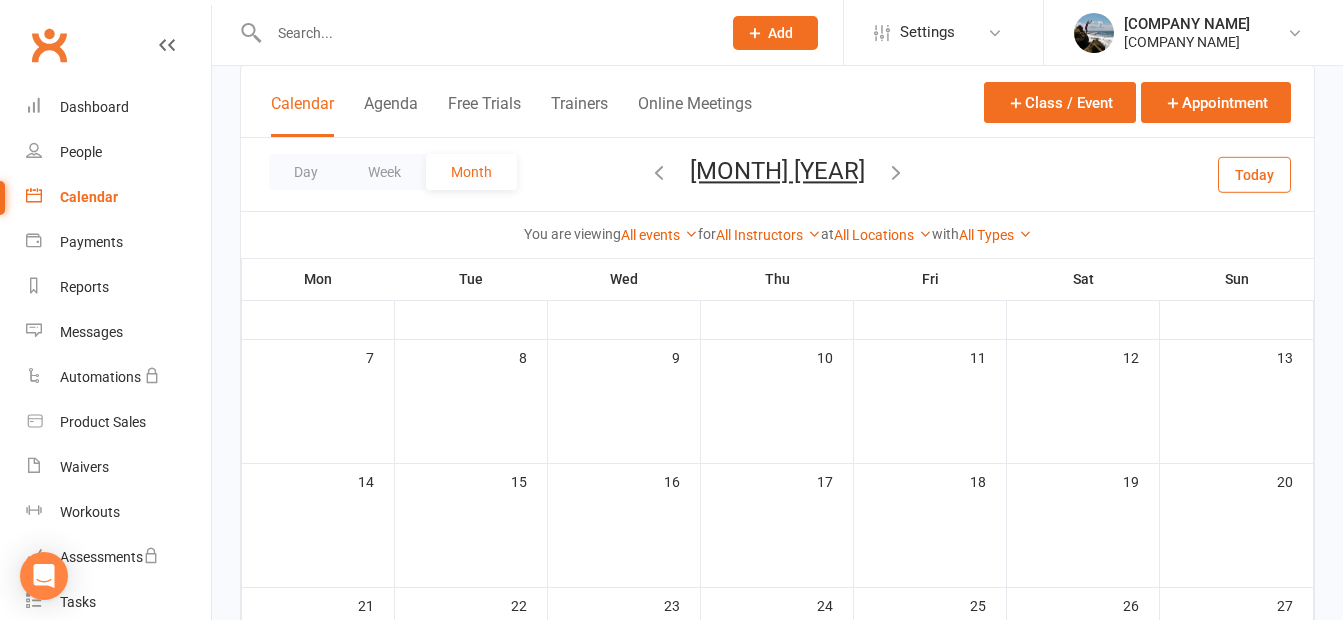 click at bounding box center [896, 172] 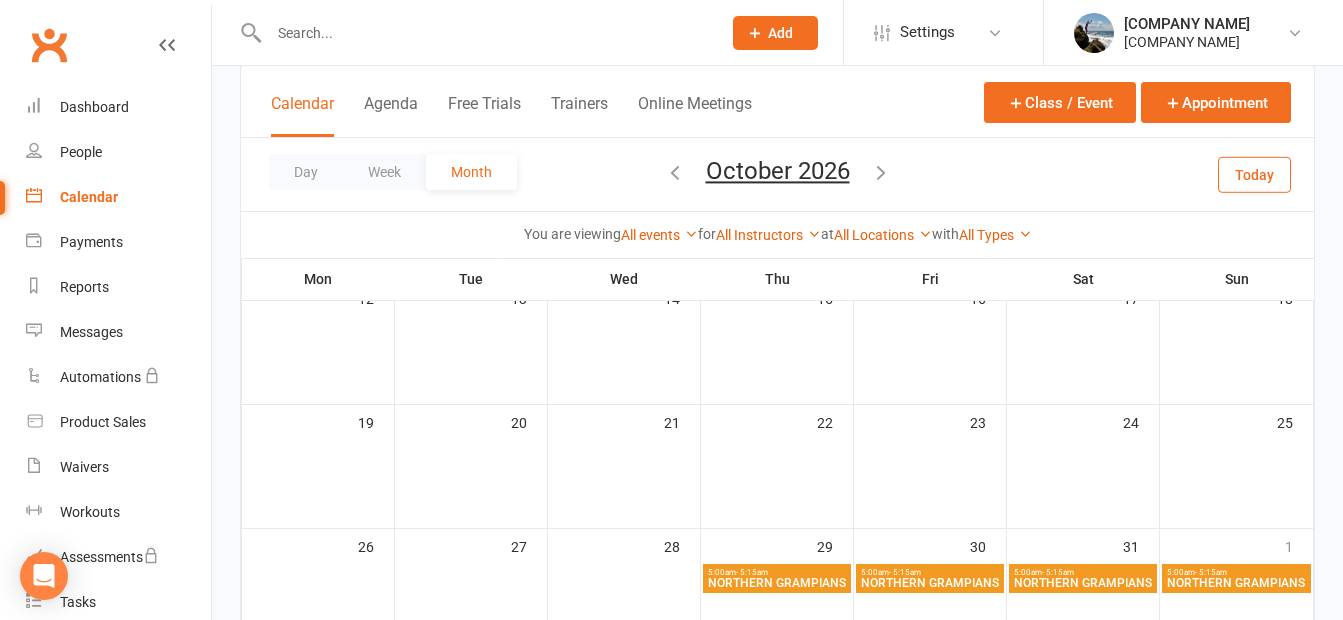 scroll, scrollTop: 609, scrollLeft: 0, axis: vertical 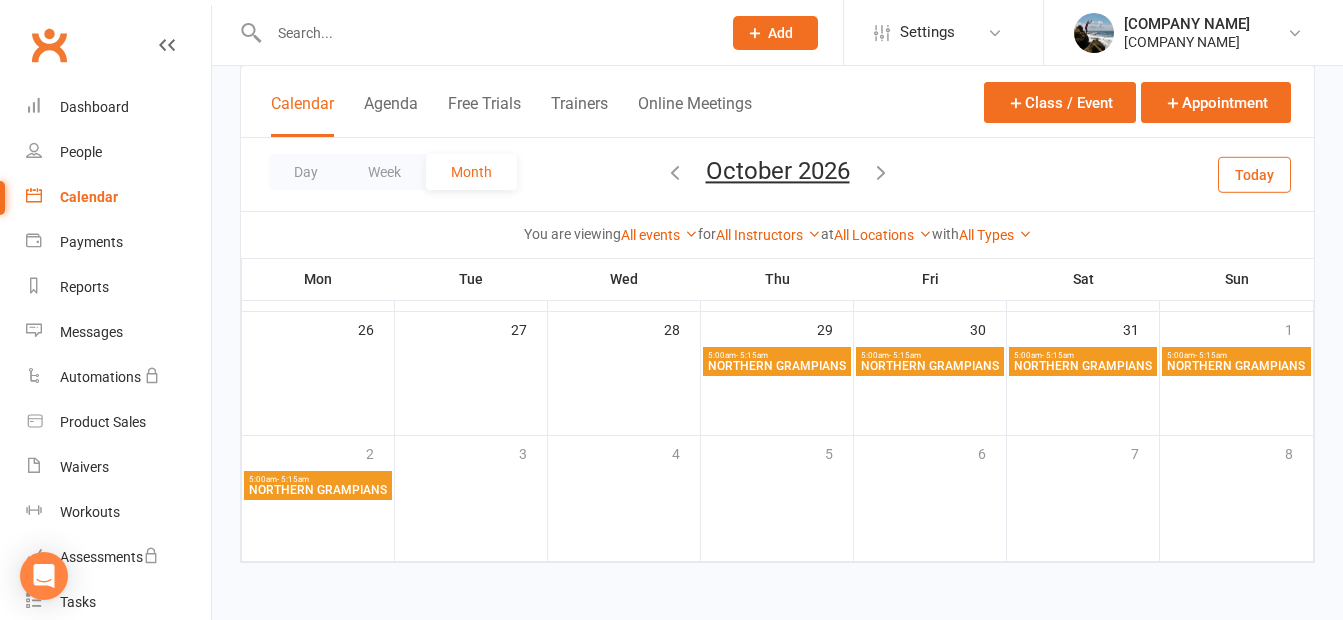 click on "NORTHERN GRAMPIANS" at bounding box center (777, 366) 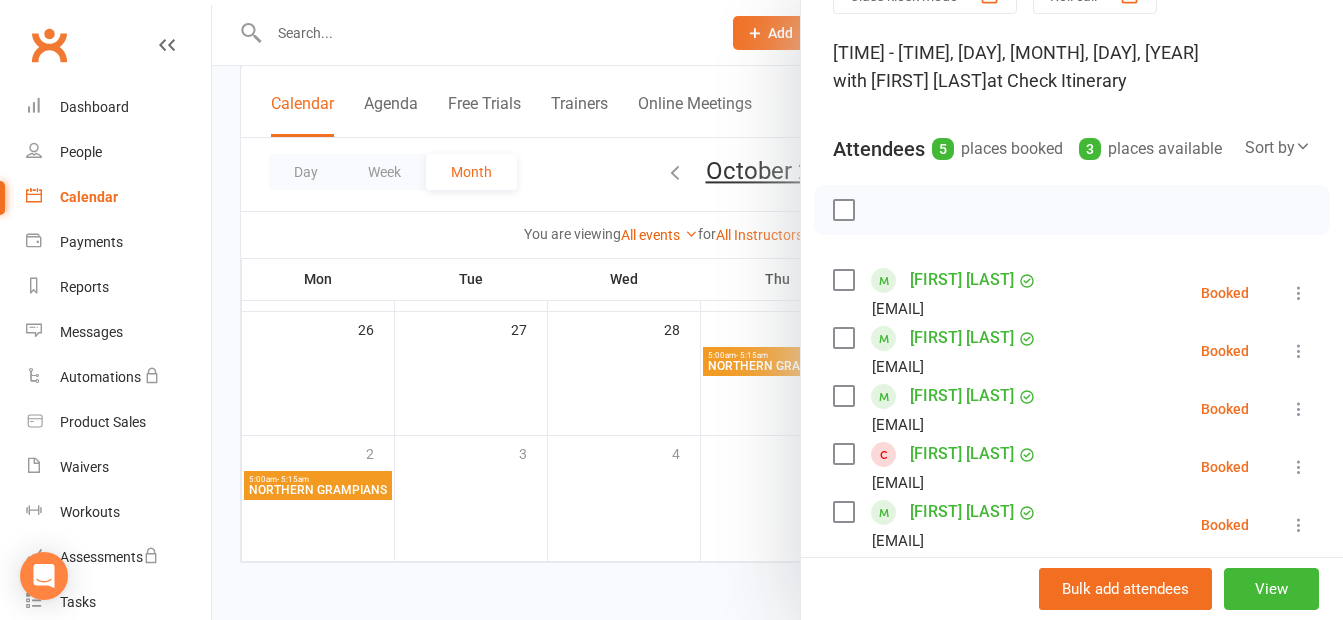 scroll, scrollTop: 100, scrollLeft: 0, axis: vertical 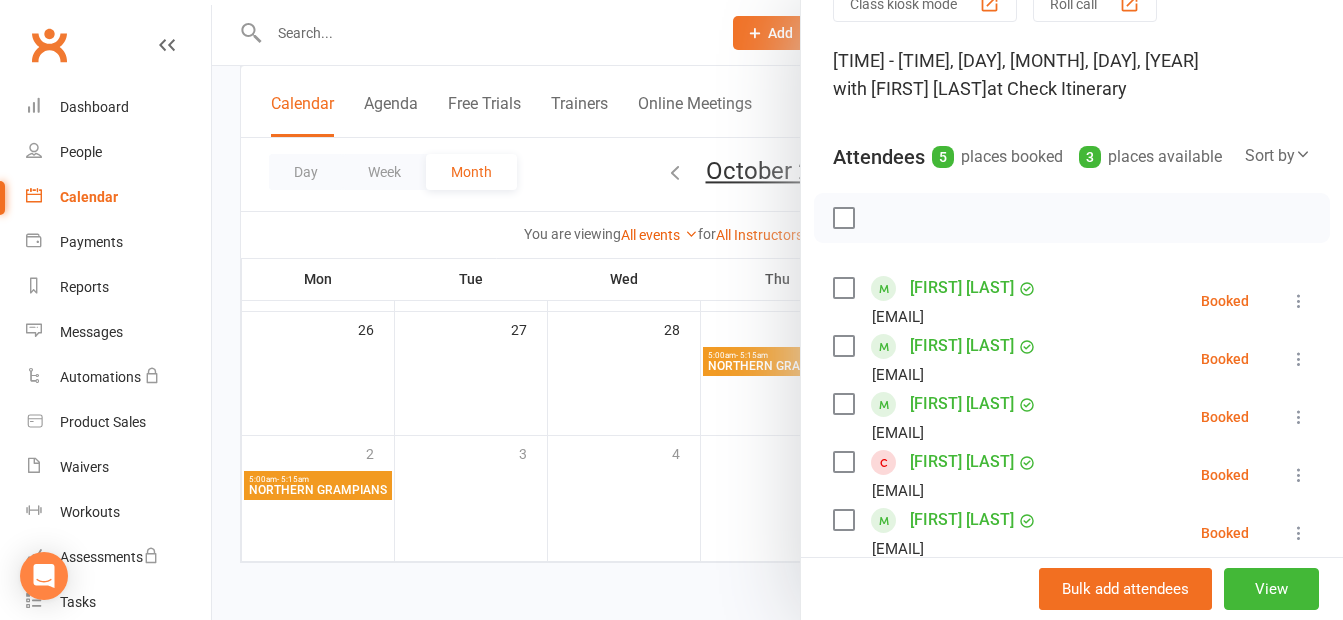 click at bounding box center (777, 310) 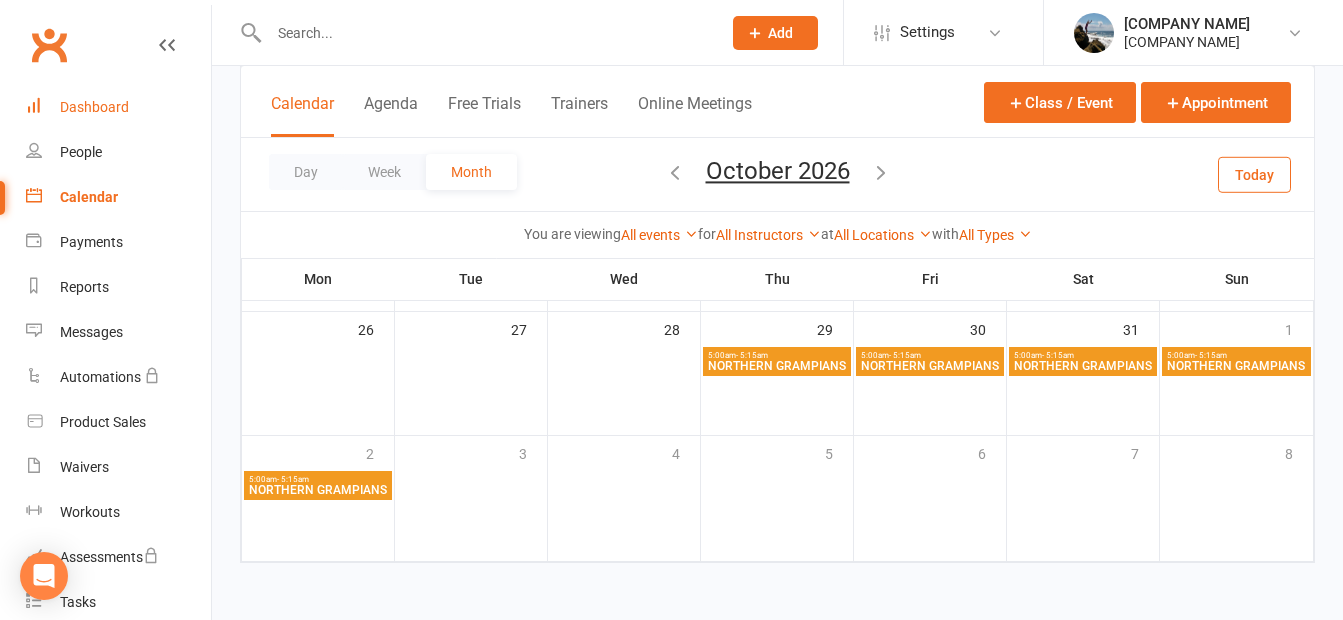 click on "Dashboard" at bounding box center [94, 107] 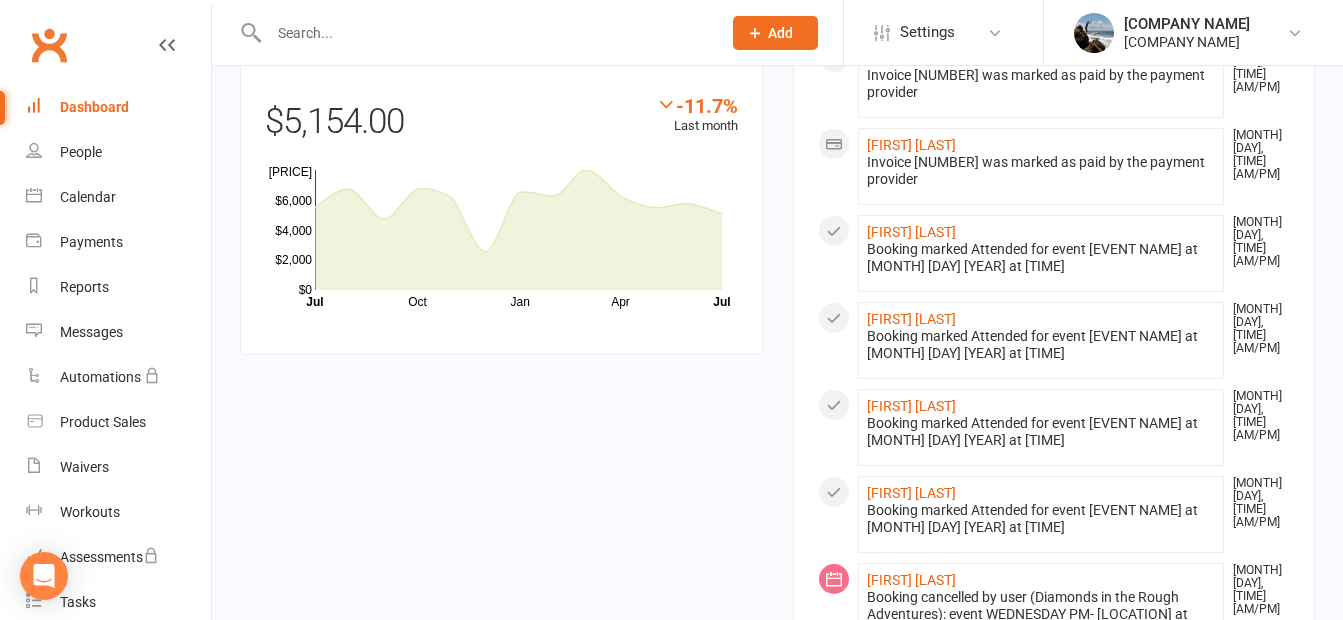 scroll, scrollTop: 600, scrollLeft: 0, axis: vertical 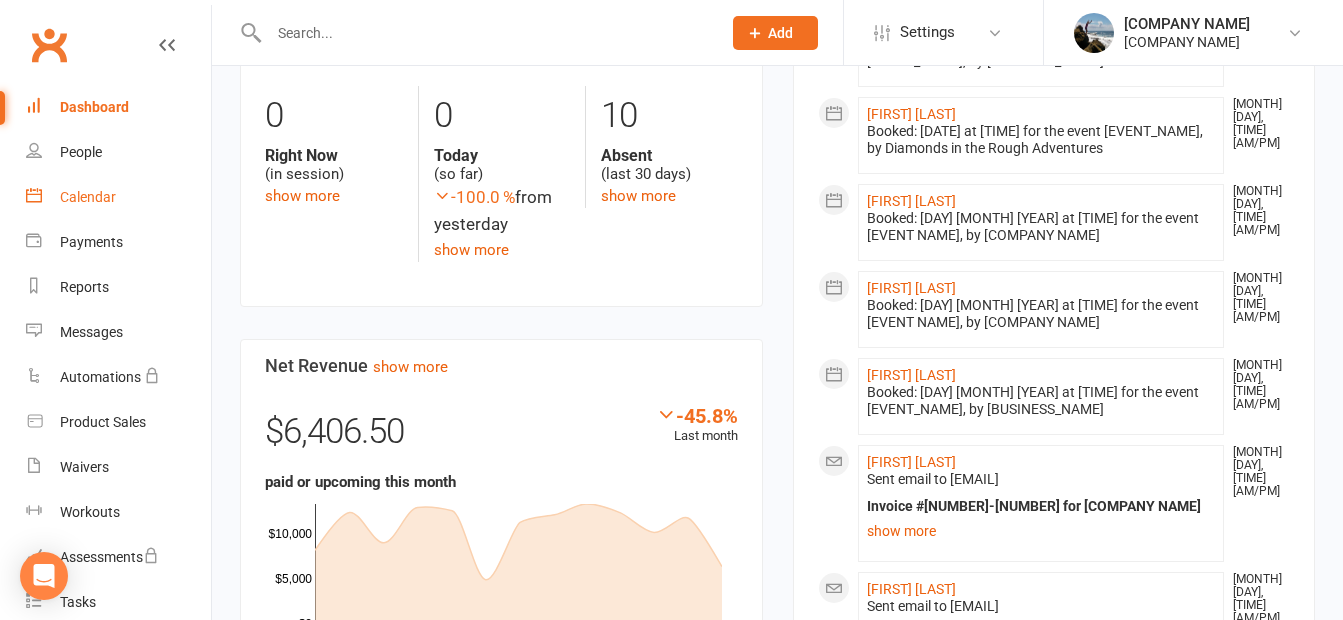 click on "Calendar" at bounding box center (88, 197) 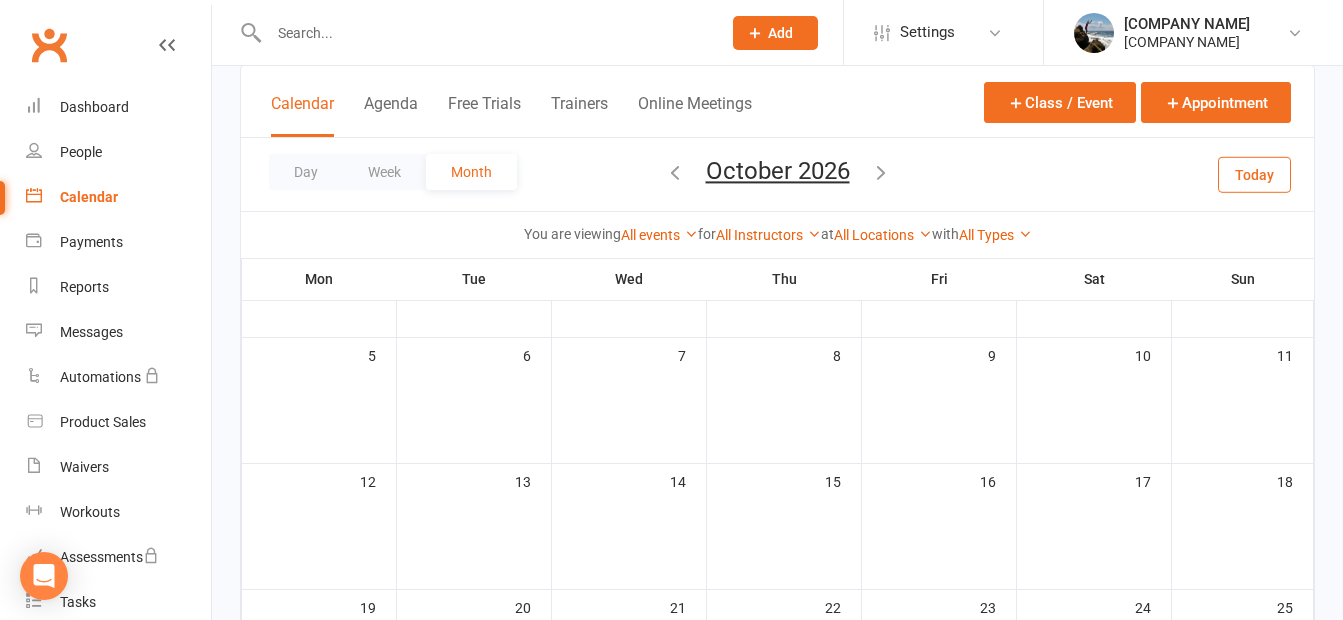scroll, scrollTop: 300, scrollLeft: 0, axis: vertical 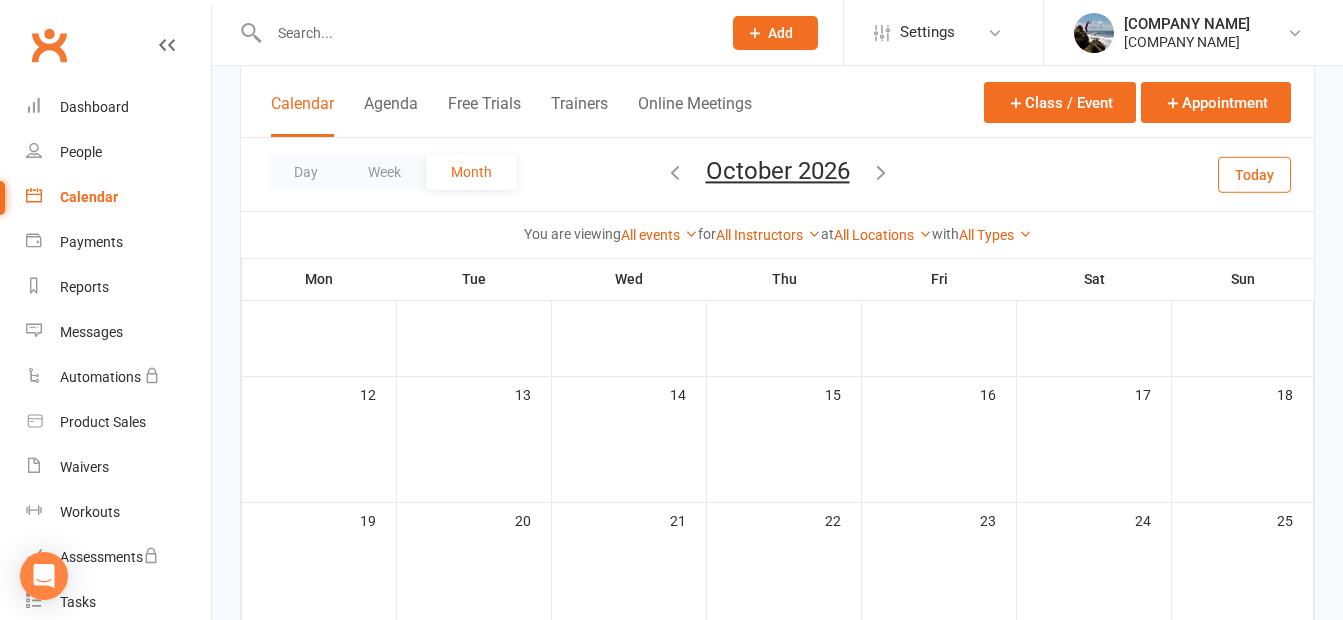 click on "Today" at bounding box center [1254, 174] 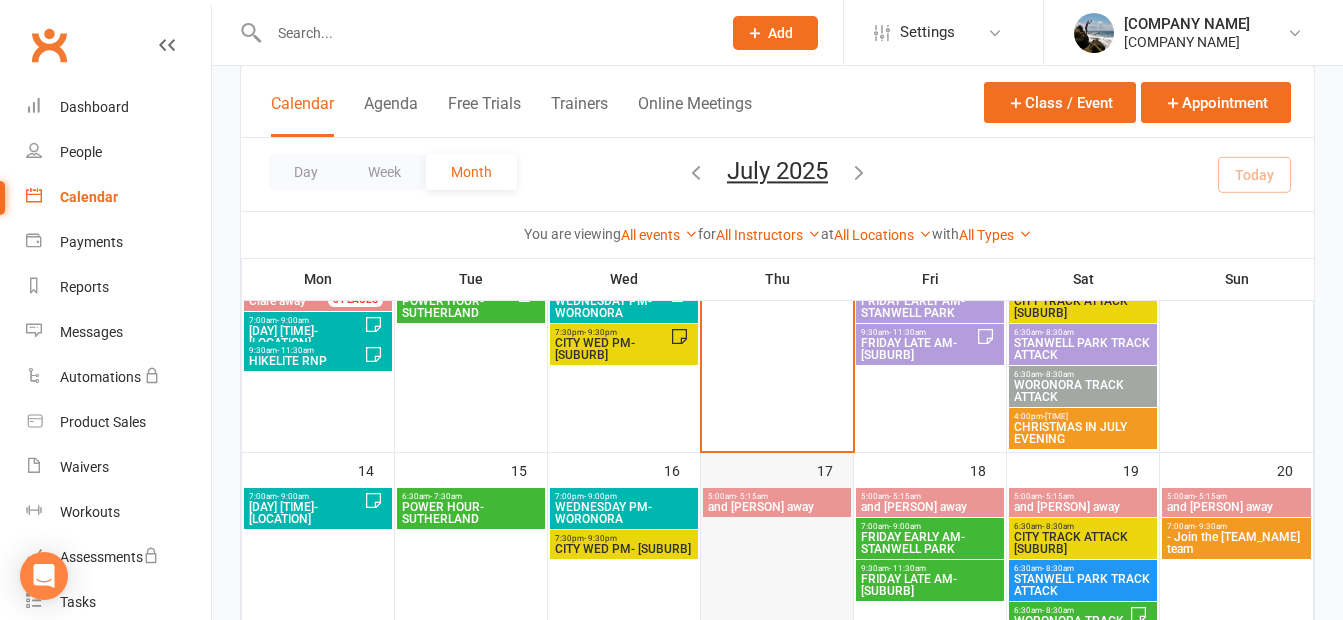 scroll, scrollTop: 300, scrollLeft: 0, axis: vertical 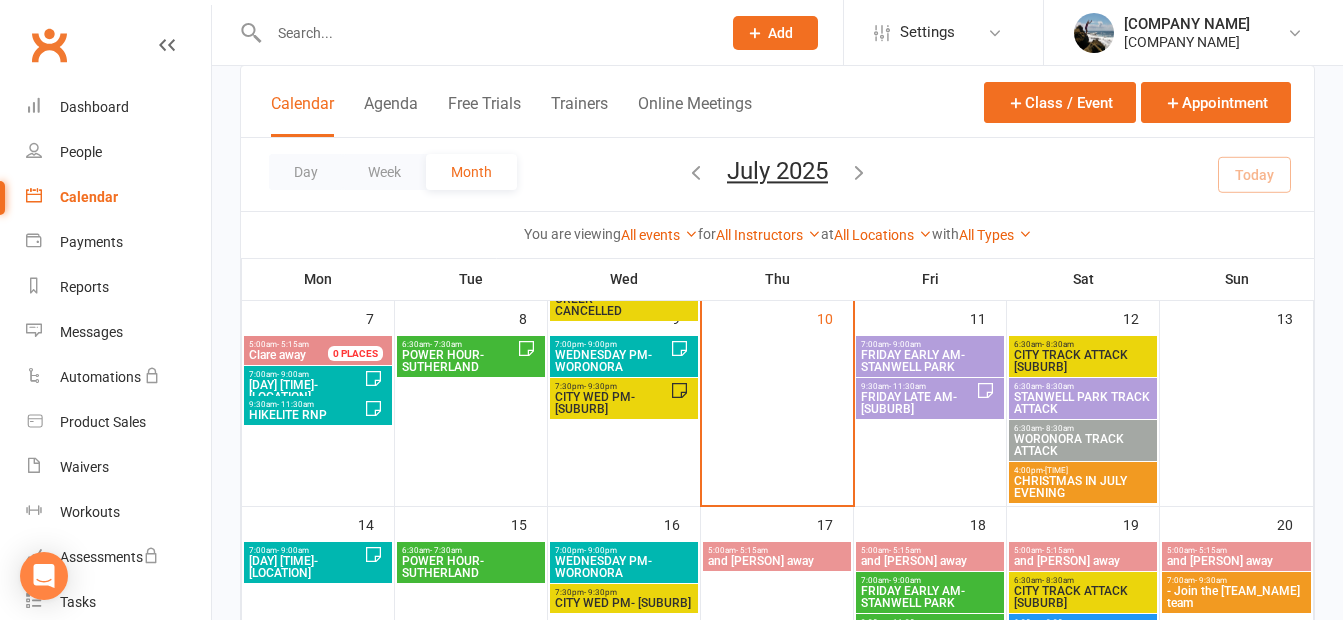 click on "WEDNESDAY PM-WORONORA" at bounding box center [612, 361] 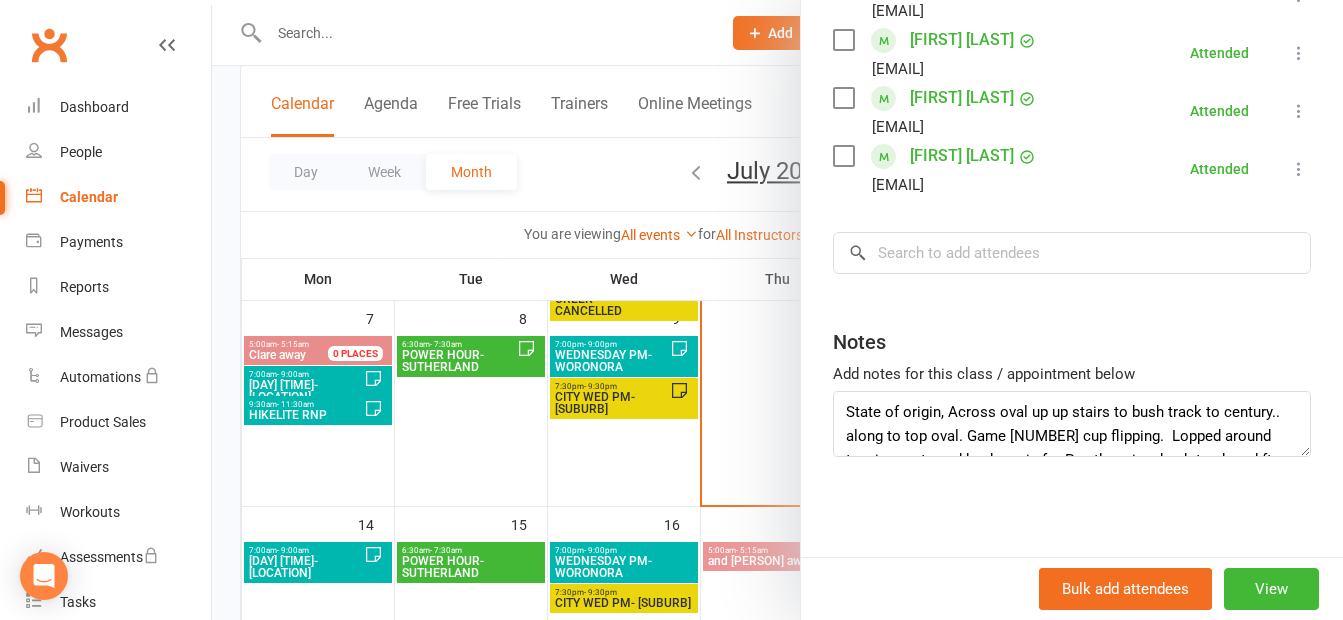 scroll, scrollTop: 432, scrollLeft: 0, axis: vertical 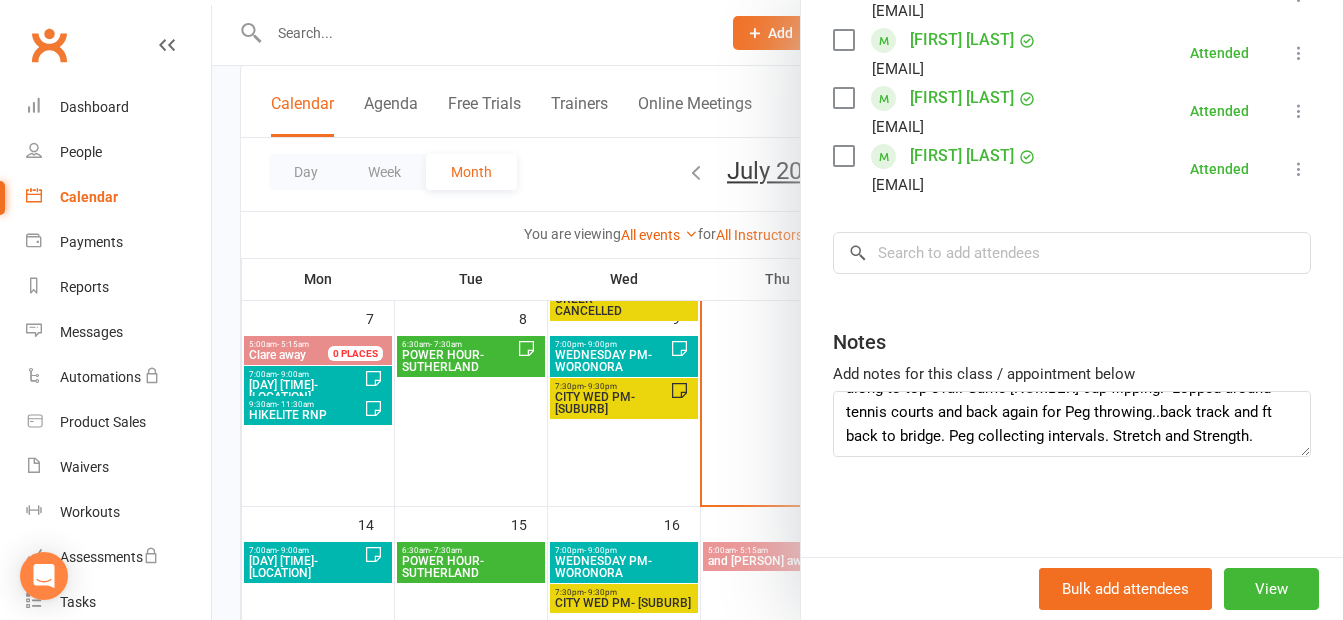 click at bounding box center [777, 310] 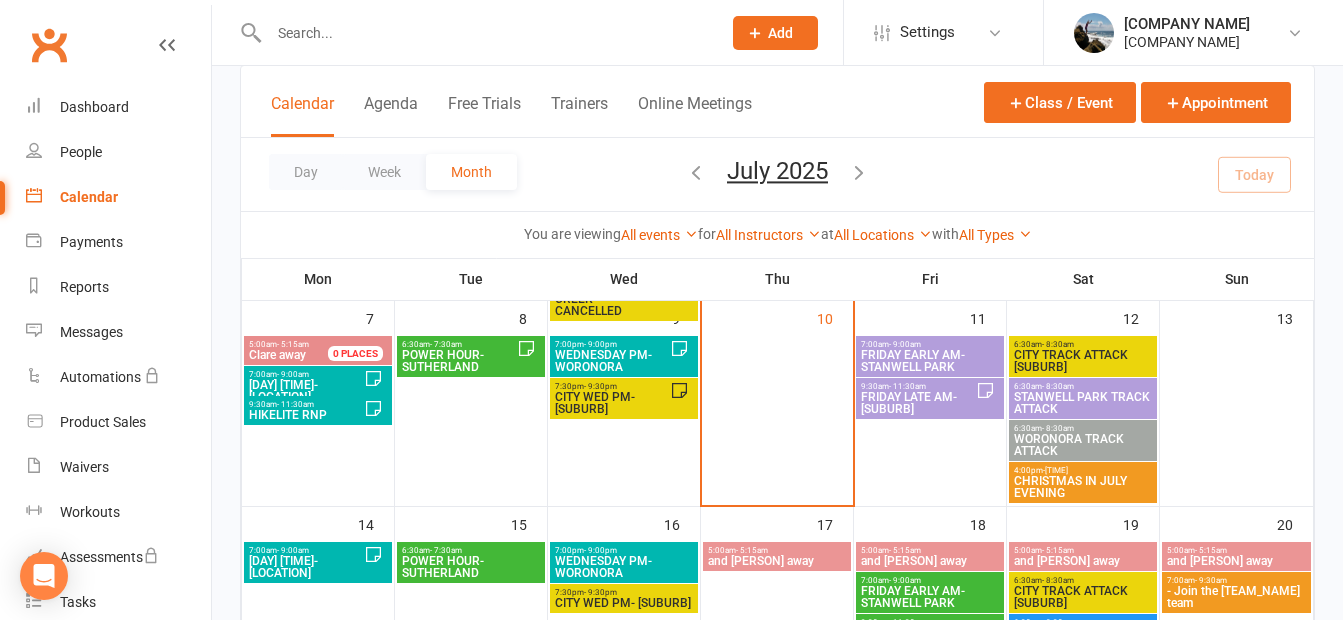 click on "CITY WED PM- [SUBURB]" at bounding box center [612, 361] 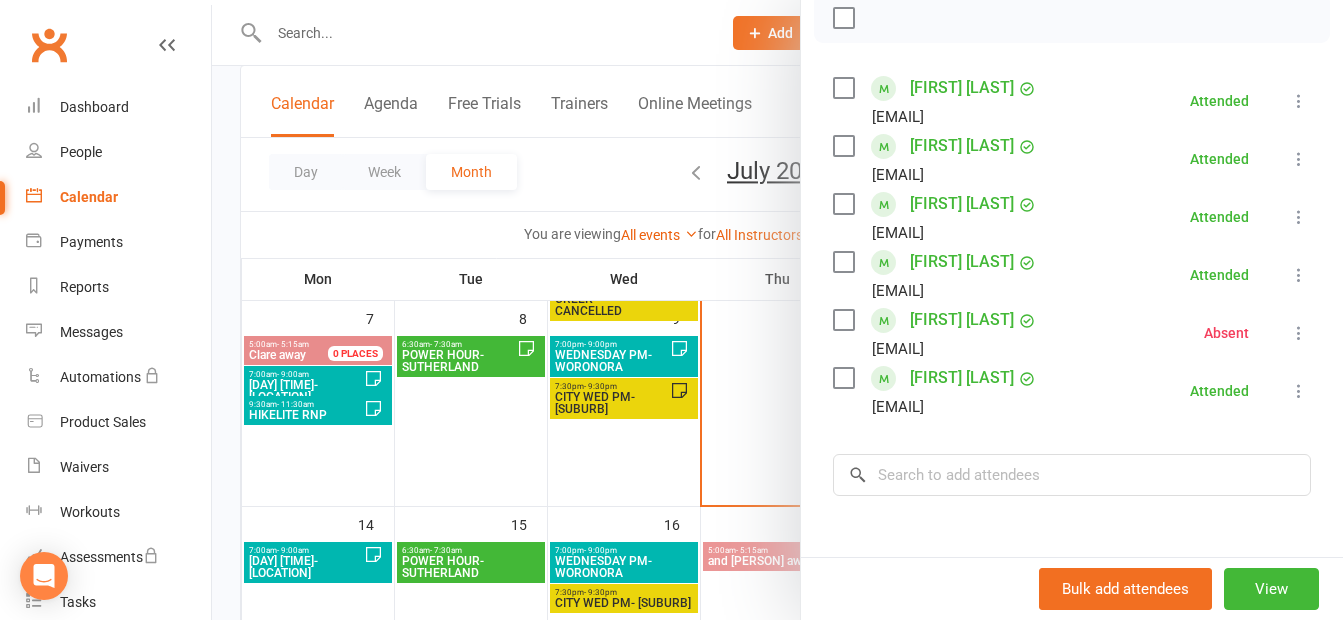 scroll, scrollTop: 576, scrollLeft: 0, axis: vertical 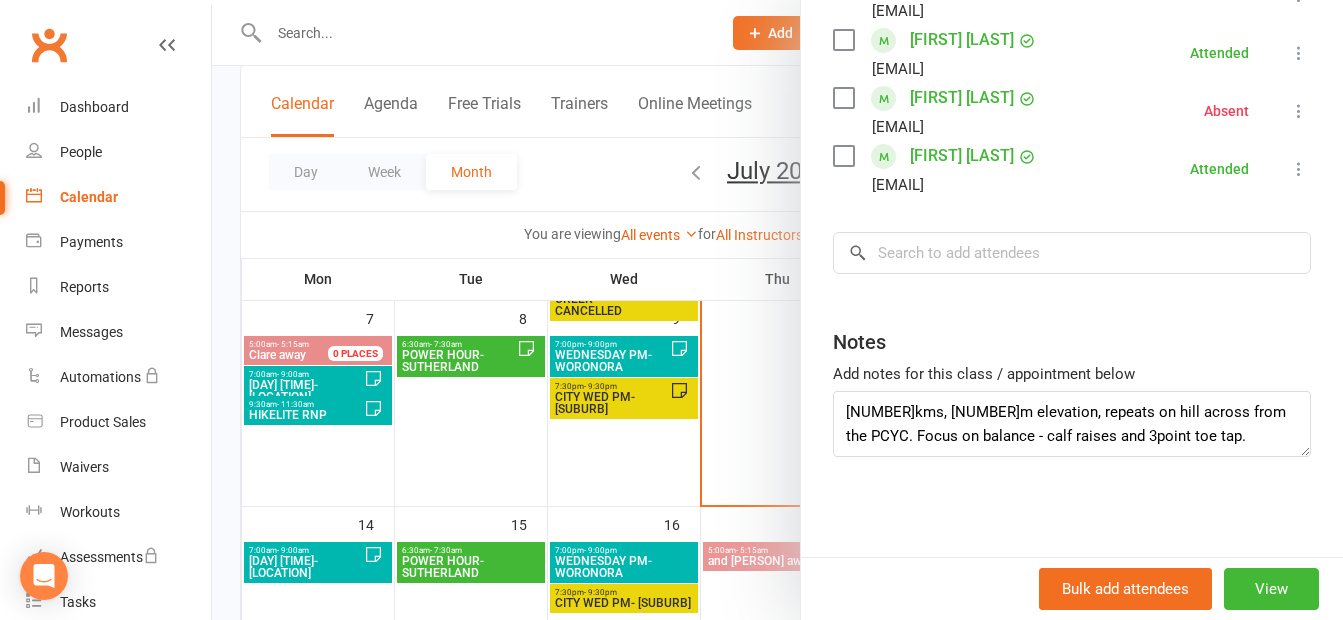 click at bounding box center (777, 310) 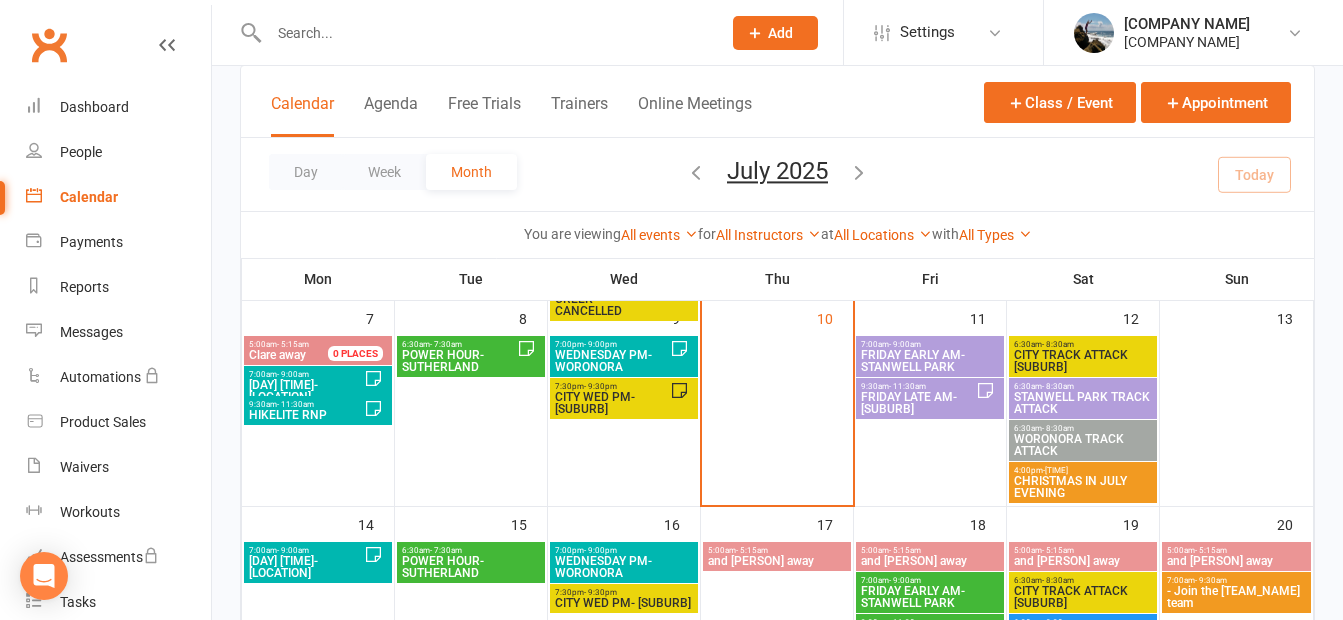 click on "CITY WED PM- [SUBURB]" at bounding box center (612, 361) 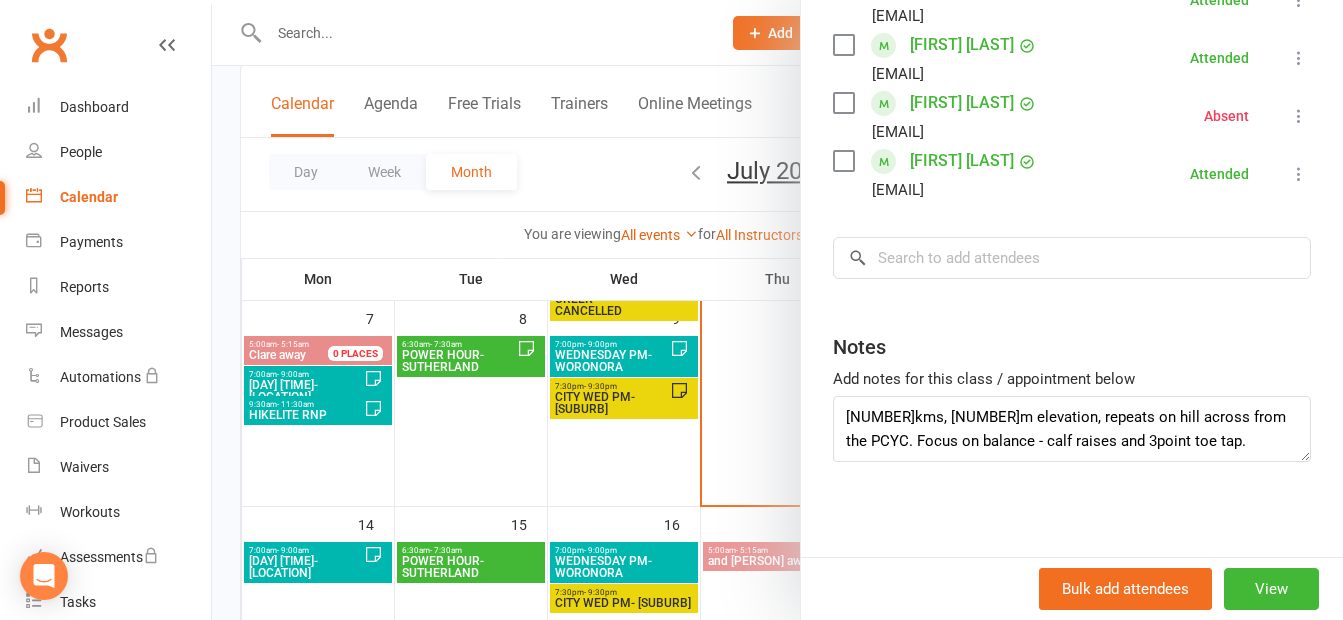 scroll, scrollTop: 576, scrollLeft: 0, axis: vertical 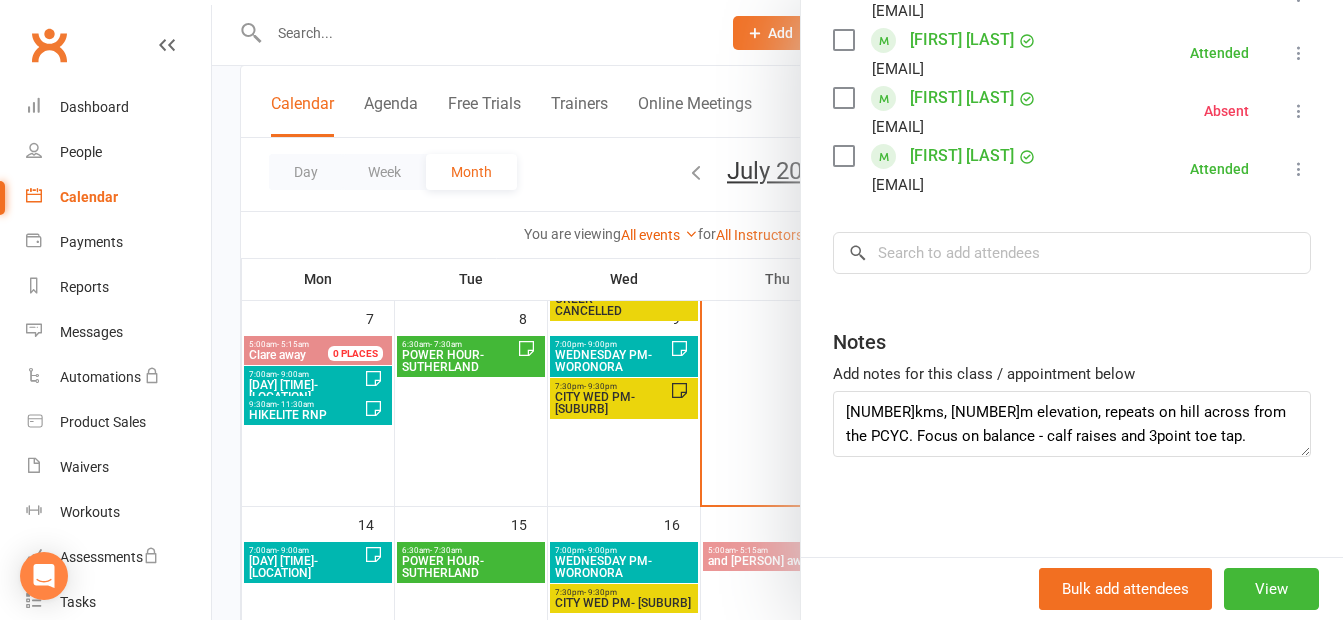 click at bounding box center [777, 310] 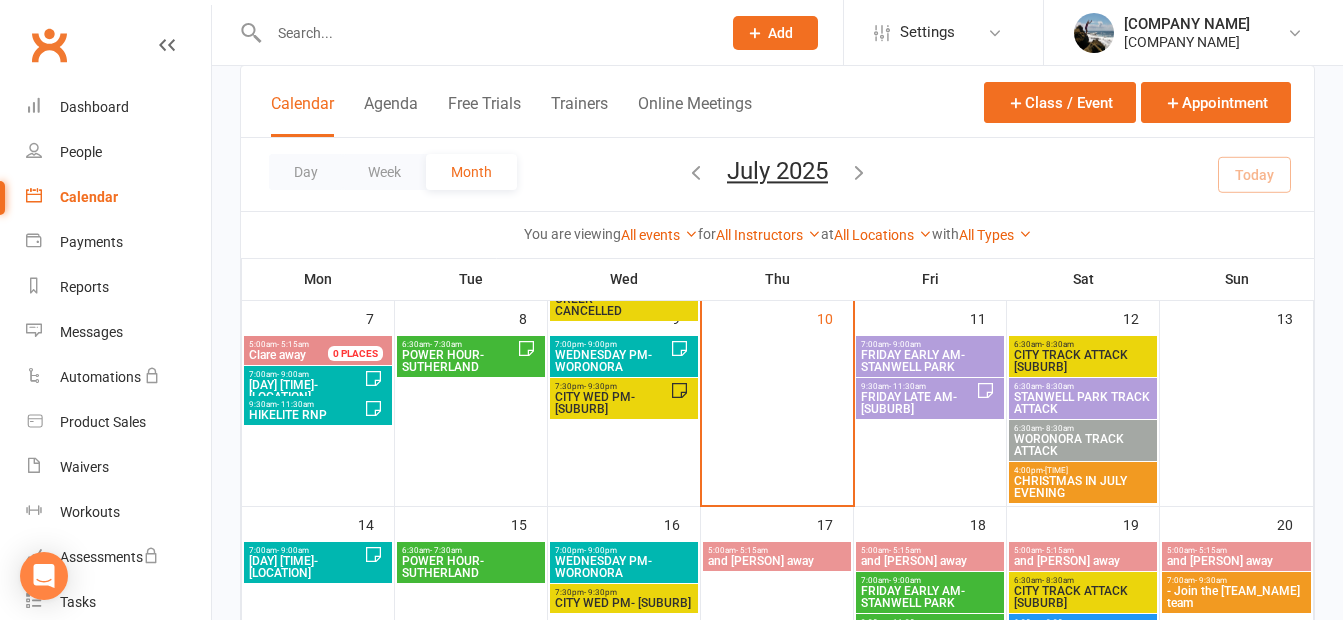 click on "FRIDAY EARLY AM- STANWELL PARK" at bounding box center (930, 361) 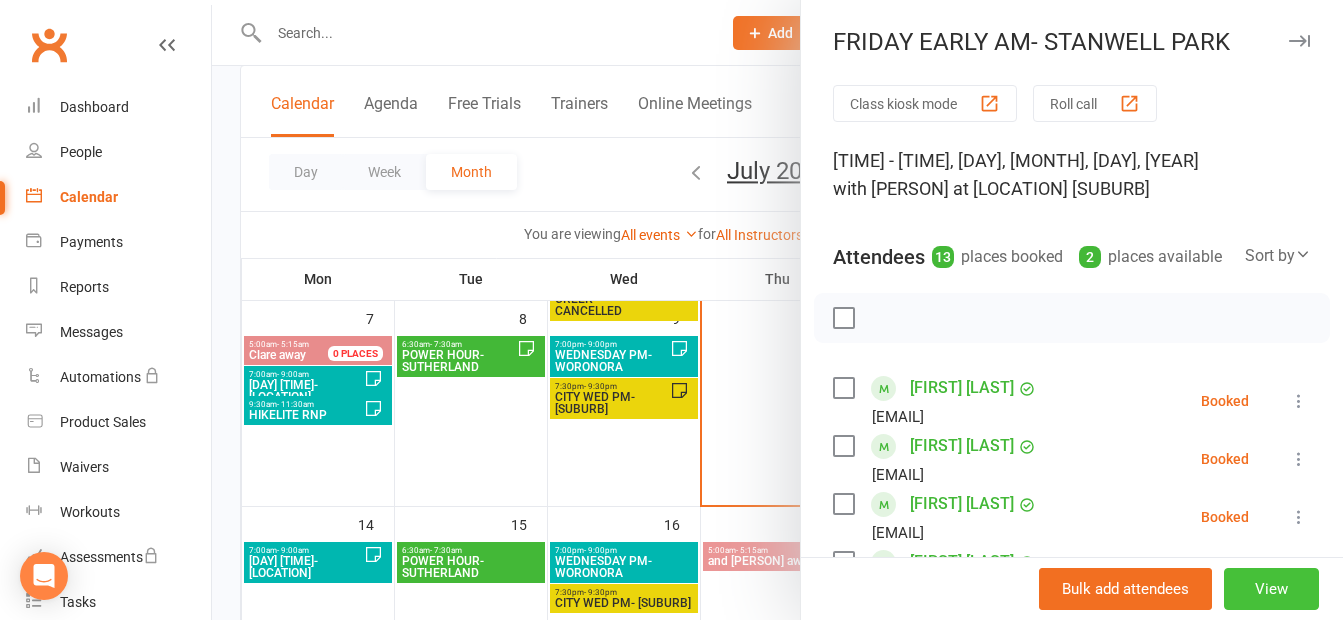 click on "View" at bounding box center (1271, 589) 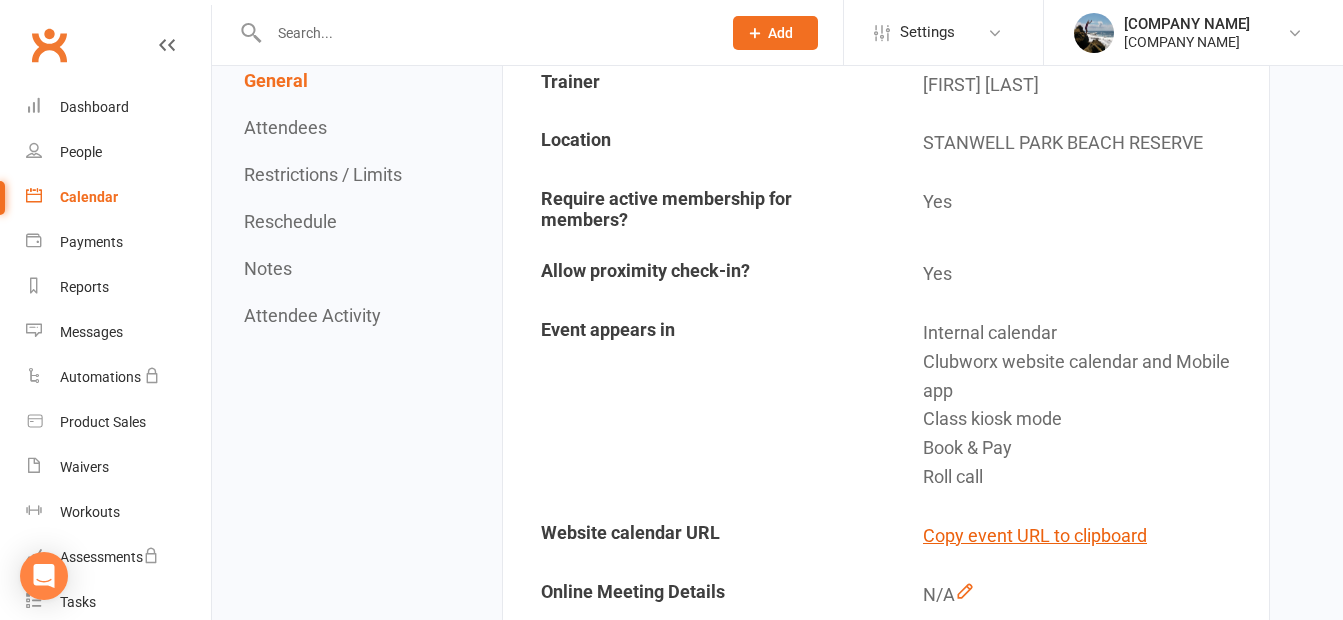 scroll, scrollTop: 0, scrollLeft: 0, axis: both 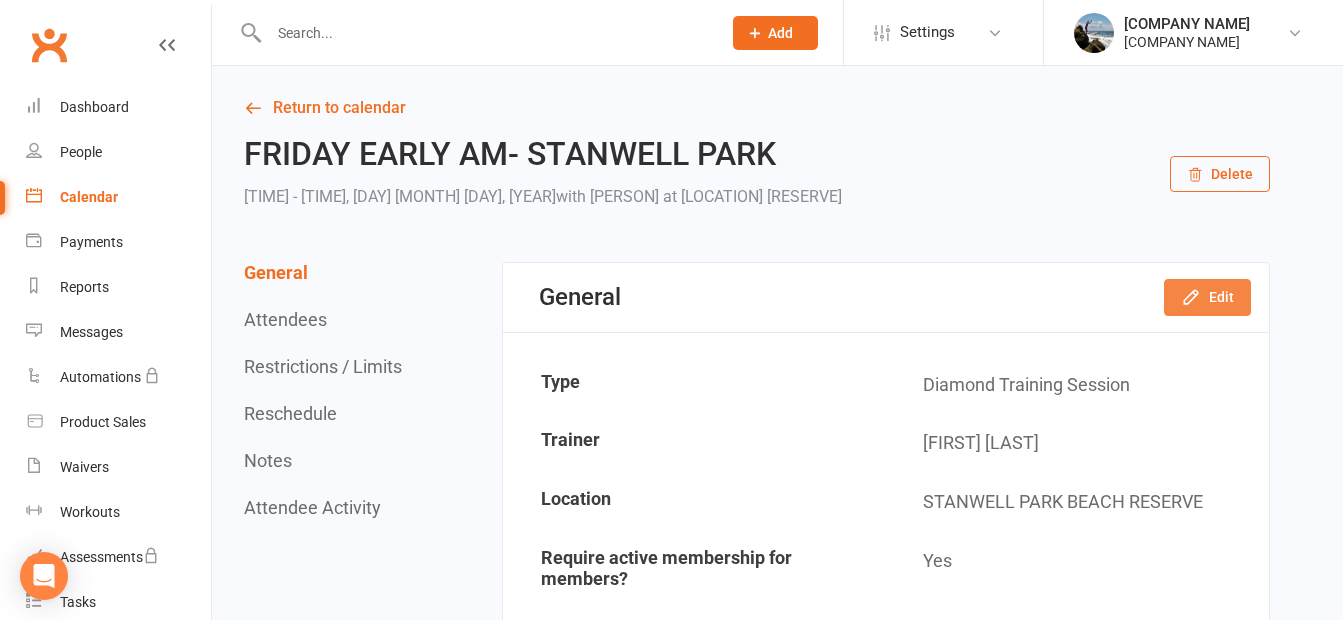 click on "Edit" at bounding box center [1207, 297] 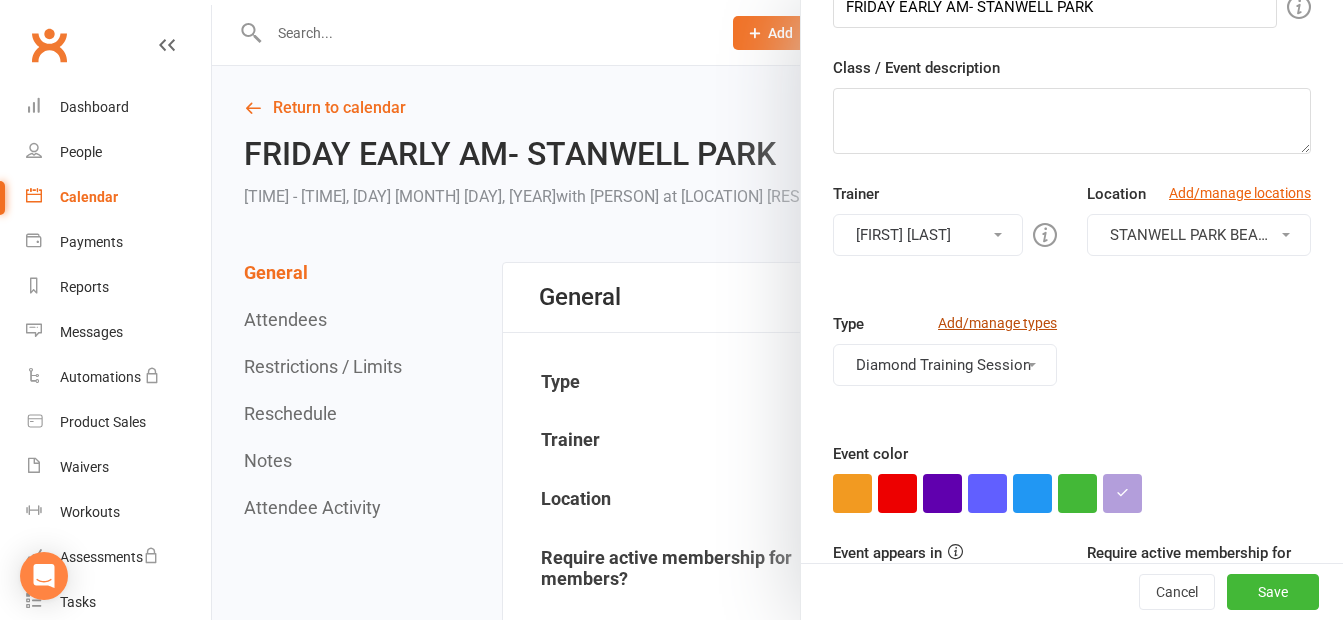 scroll, scrollTop: 300, scrollLeft: 0, axis: vertical 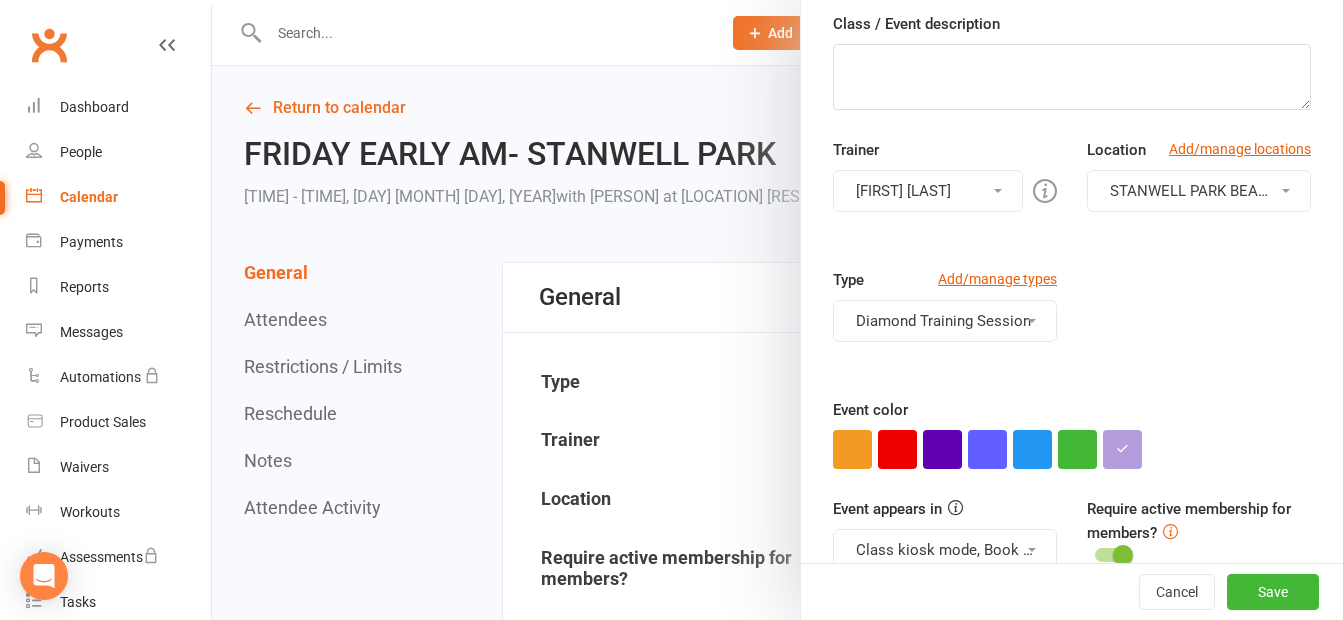click on "[FIRST] [LAST]" at bounding box center (928, 191) 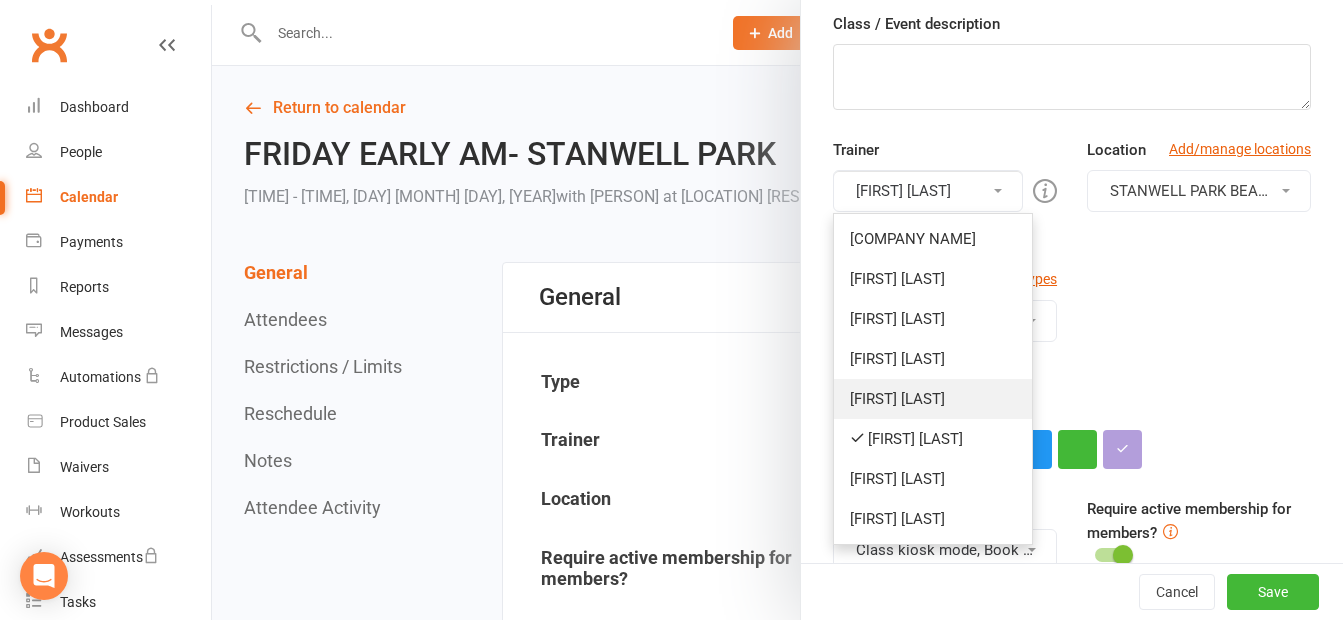 click on "[FIRST] [LAST]" at bounding box center (933, 239) 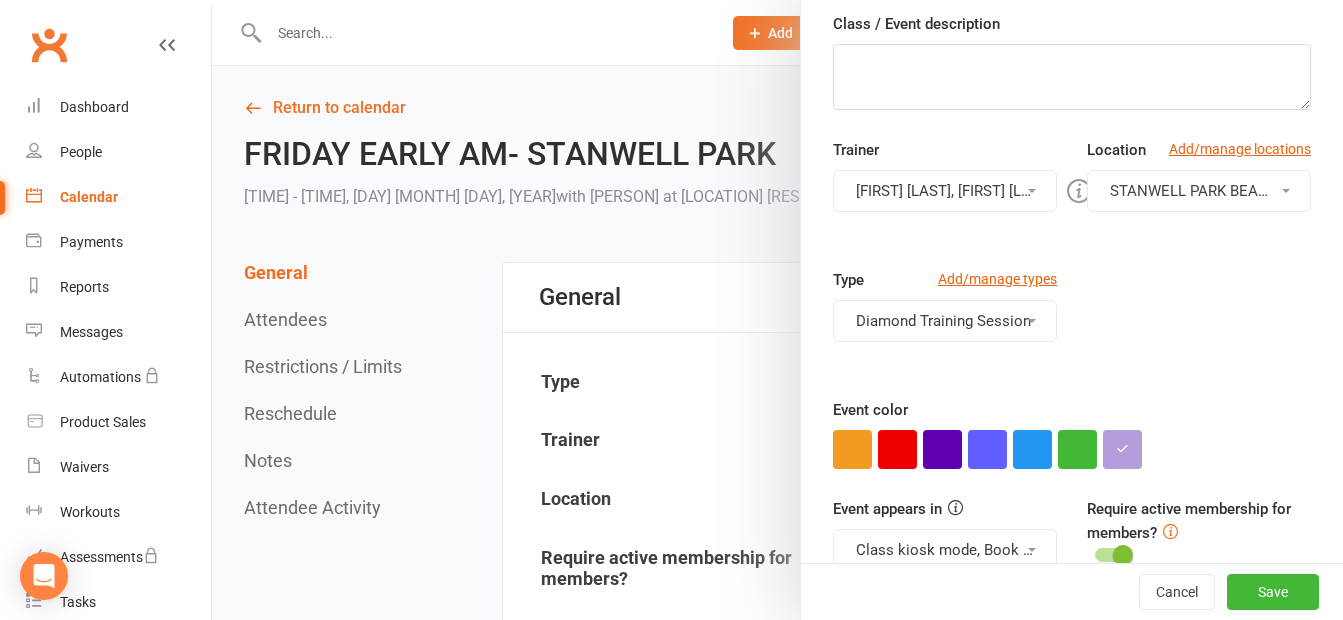 click on "[FIRST] [LAST], [FIRST] [LAST]" at bounding box center [945, 191] 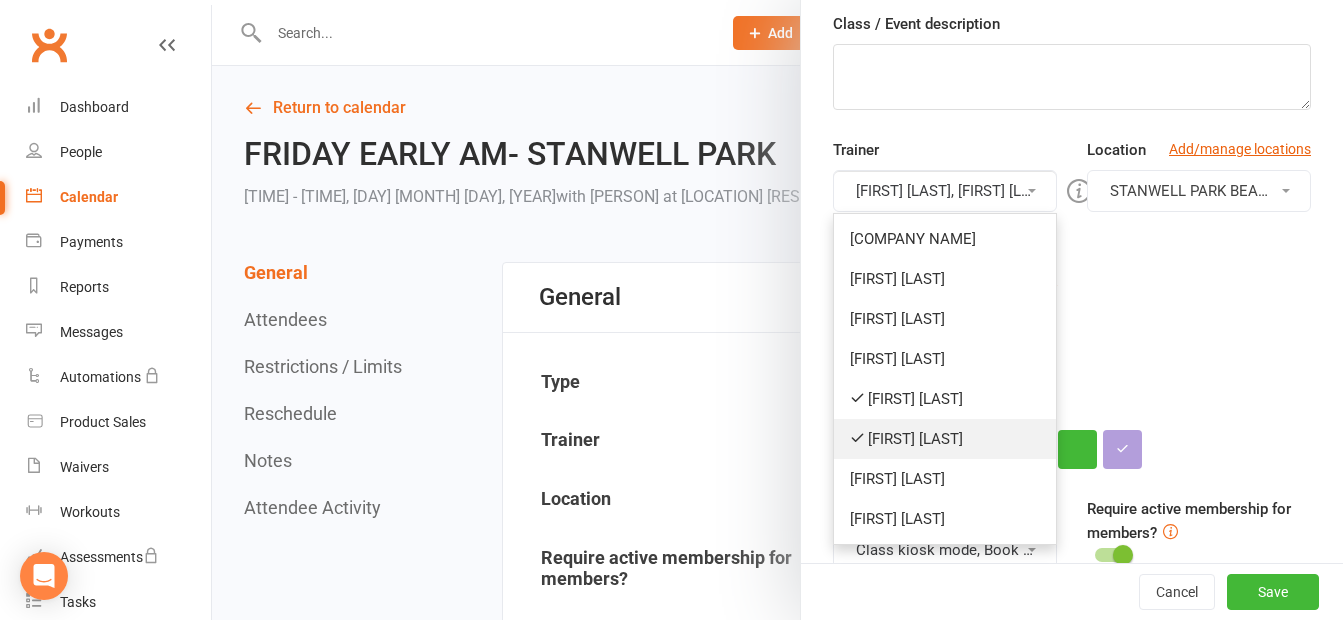 click on "[FIRST] [LAST]" at bounding box center (945, 239) 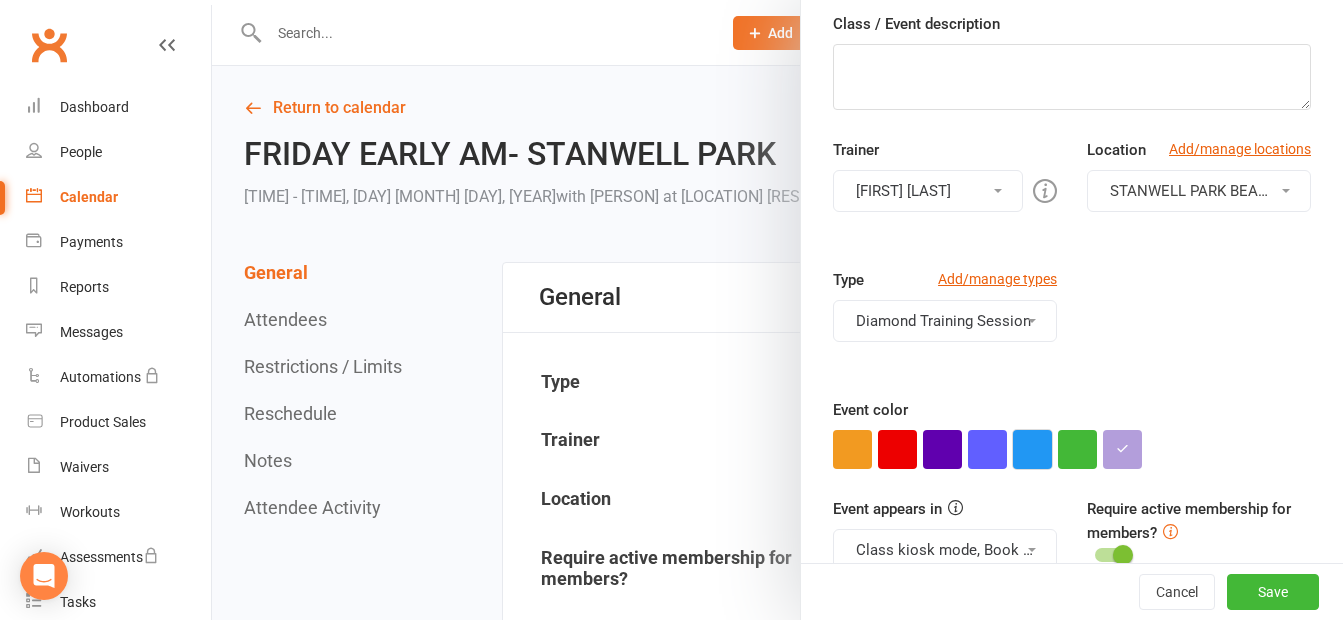 click at bounding box center (1032, 449) 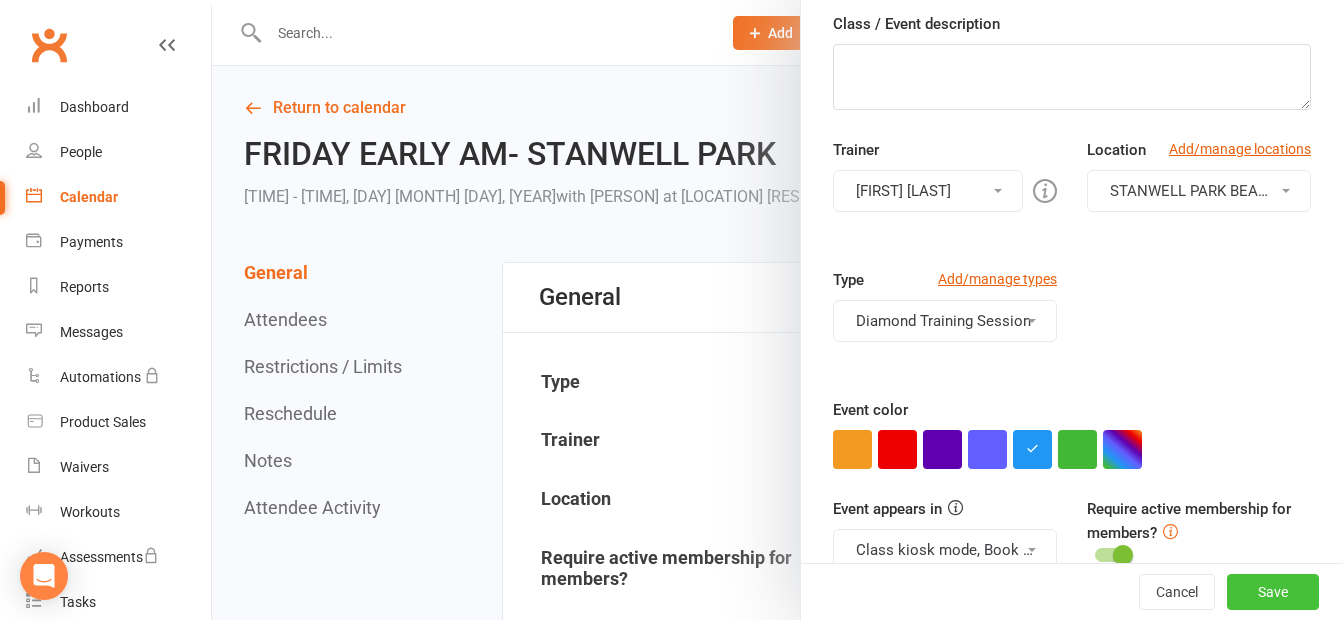 click on "Save" at bounding box center [1273, 592] 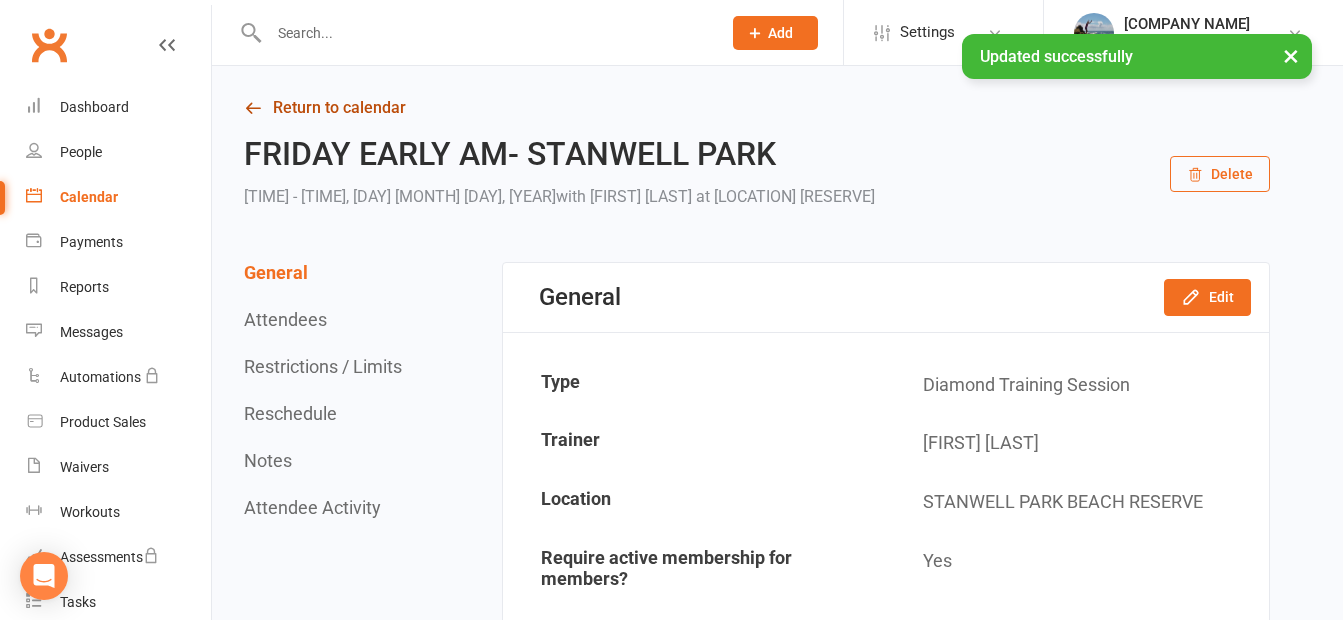 click on "Return to calendar" at bounding box center [757, 108] 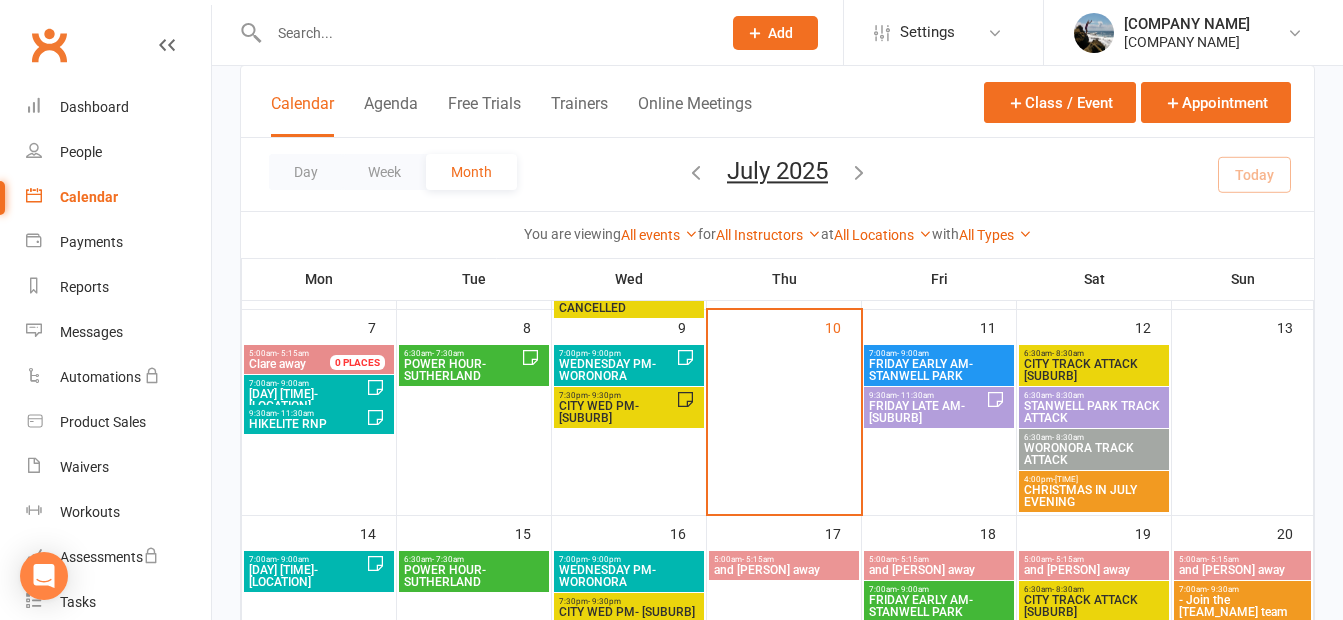 scroll, scrollTop: 300, scrollLeft: 0, axis: vertical 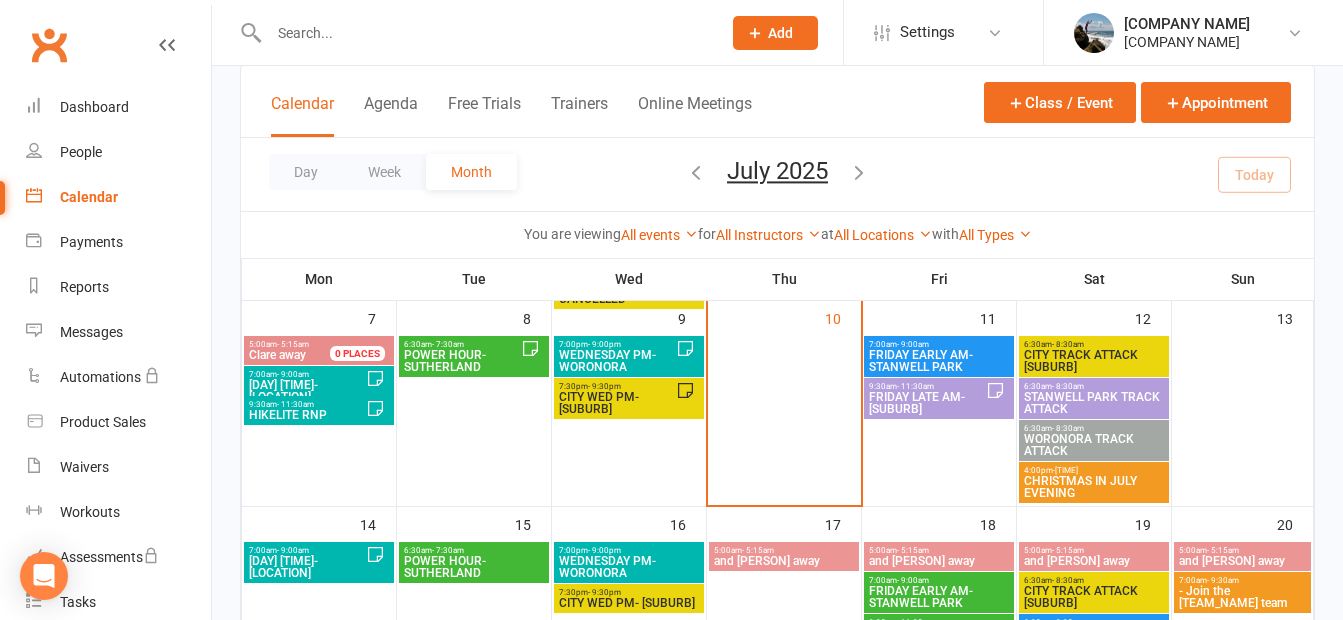click on "FRIDAY LATE AM-[SUBURB]" at bounding box center [927, 403] 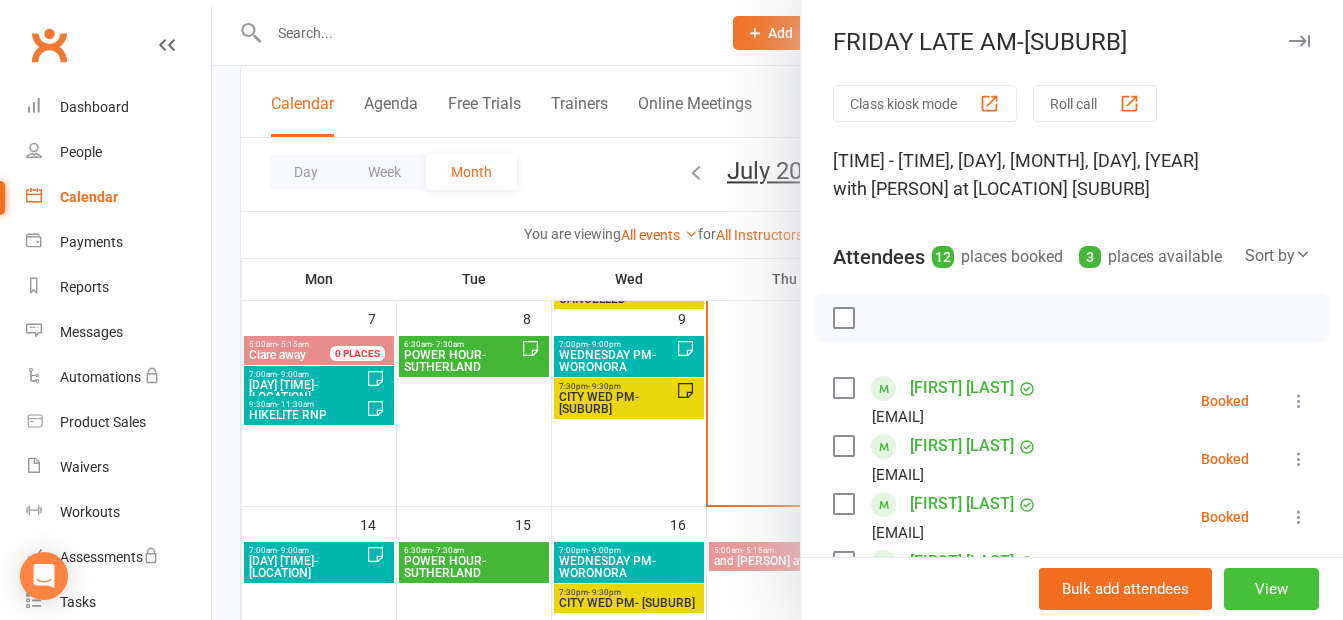 click on "View" at bounding box center [1271, 589] 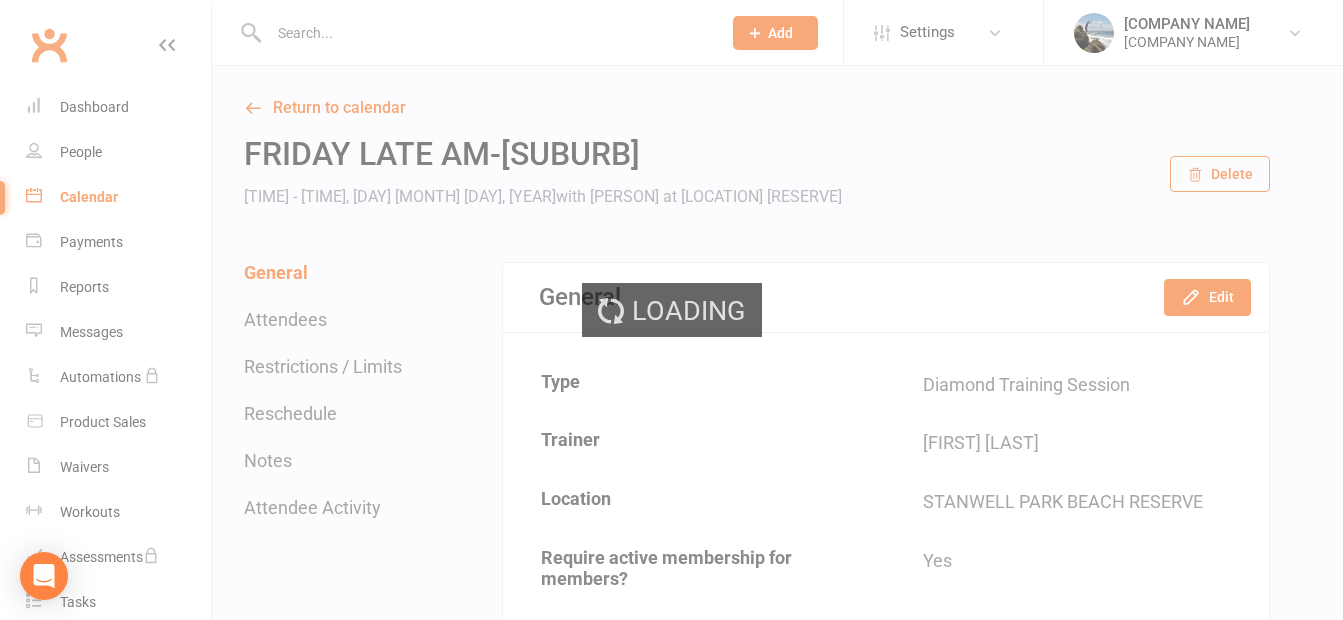 scroll, scrollTop: 100, scrollLeft: 0, axis: vertical 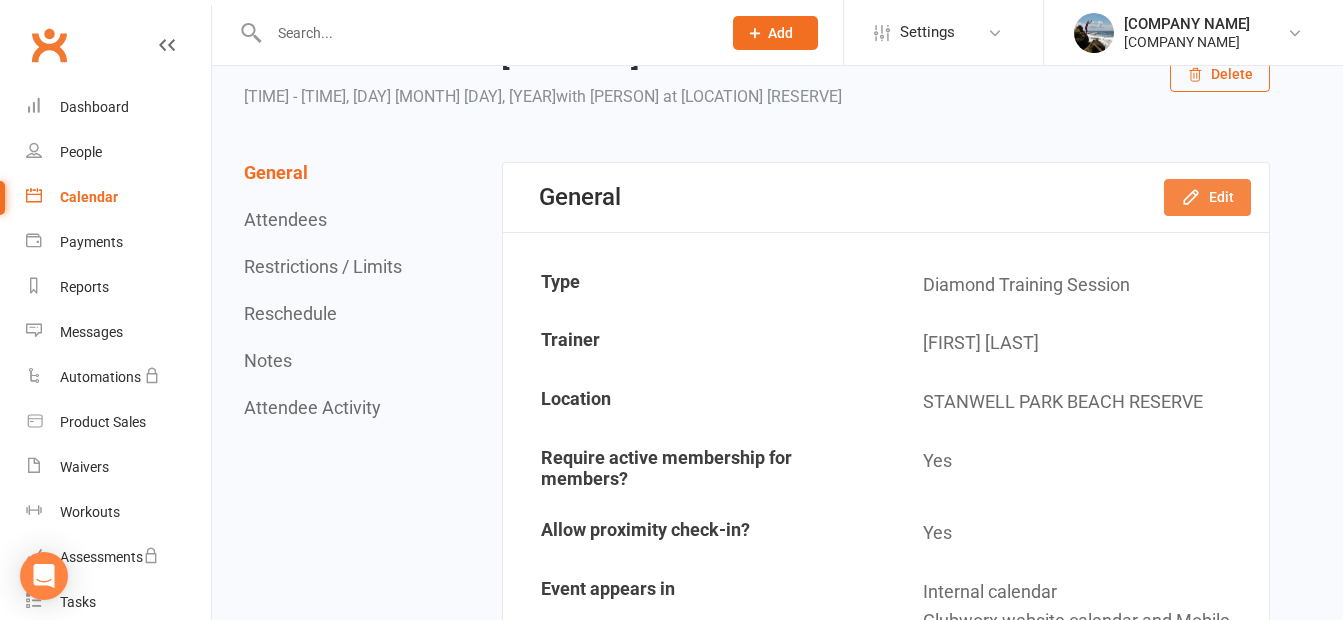 click on "Edit" at bounding box center (1207, 197) 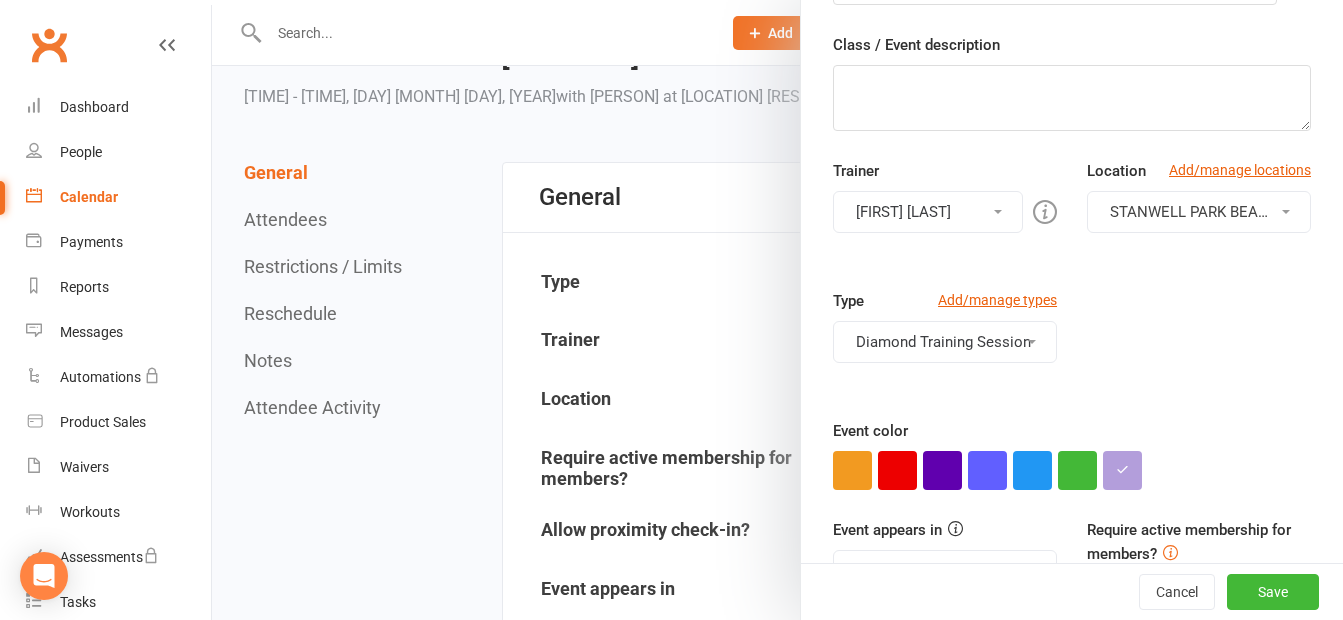 scroll, scrollTop: 300, scrollLeft: 0, axis: vertical 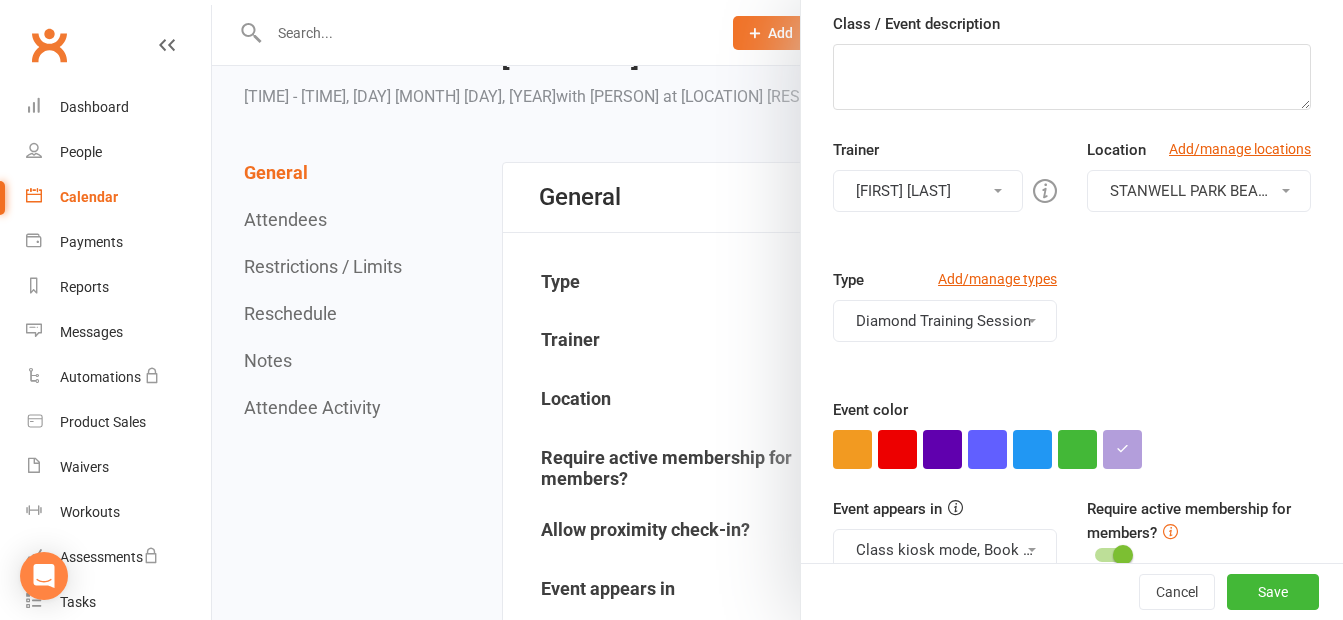 click on "[FIRST] [LAST]" at bounding box center (928, 191) 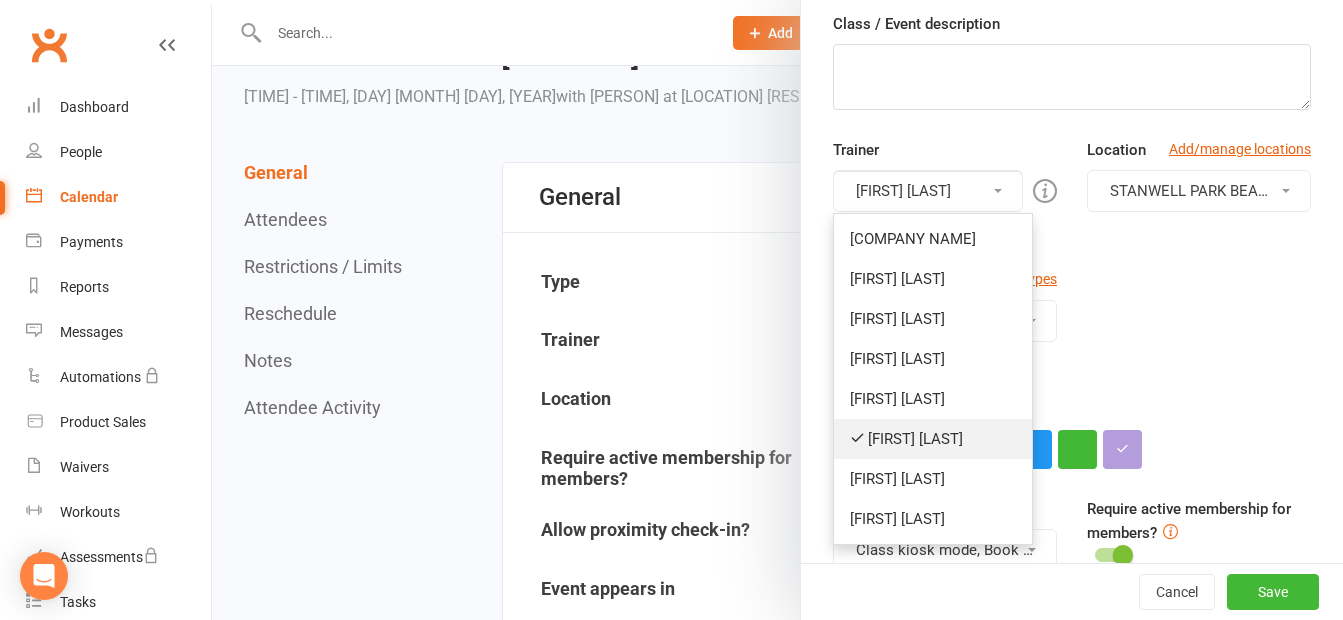 click on "[FIRST] [LAST]" at bounding box center (933, 239) 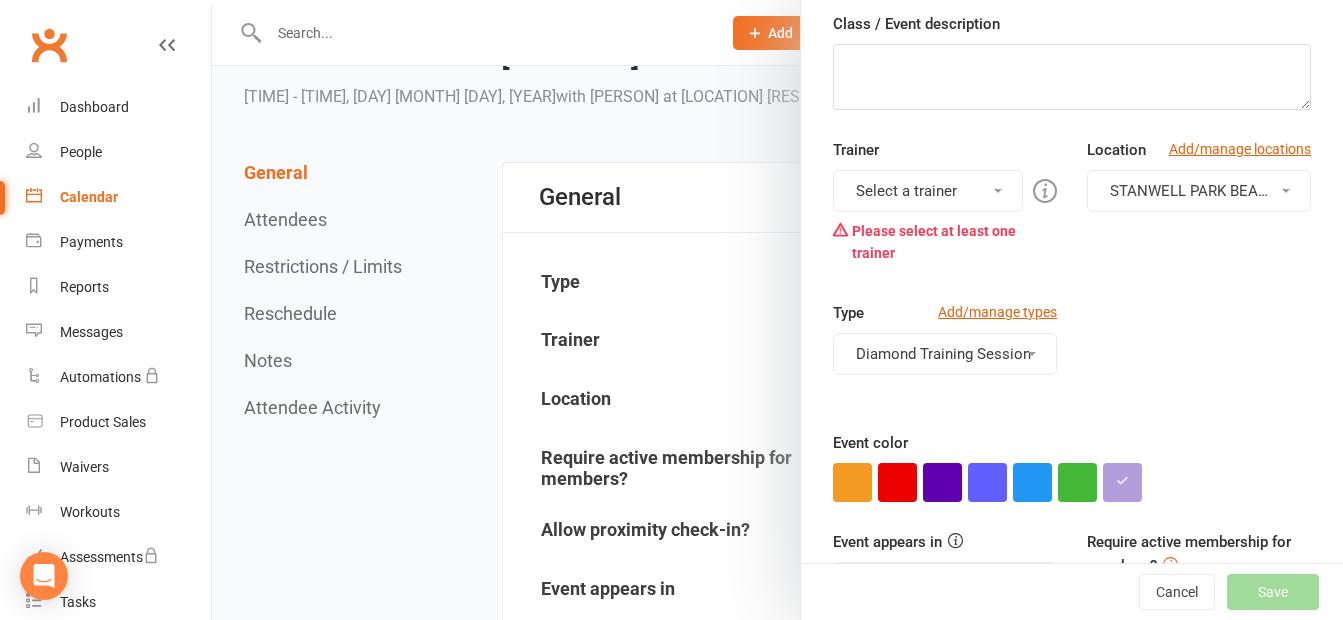 click on "Select a trainer" at bounding box center [928, 191] 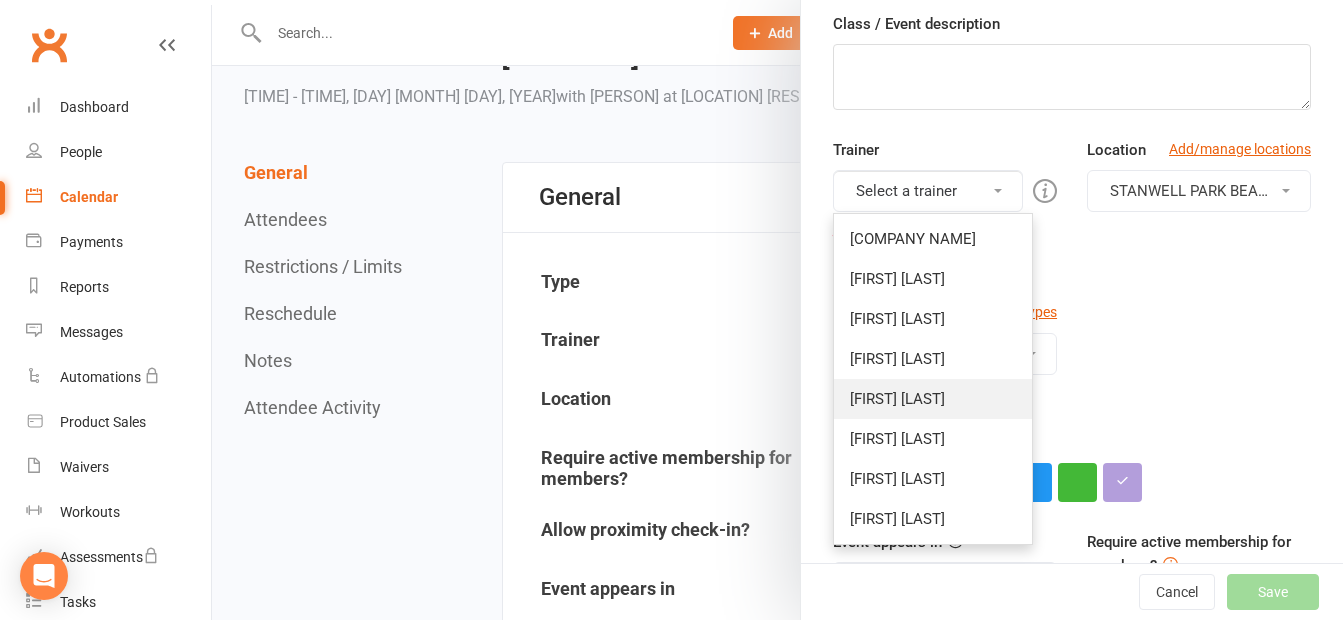 click on "[FIRST] [LAST]" at bounding box center [933, 239] 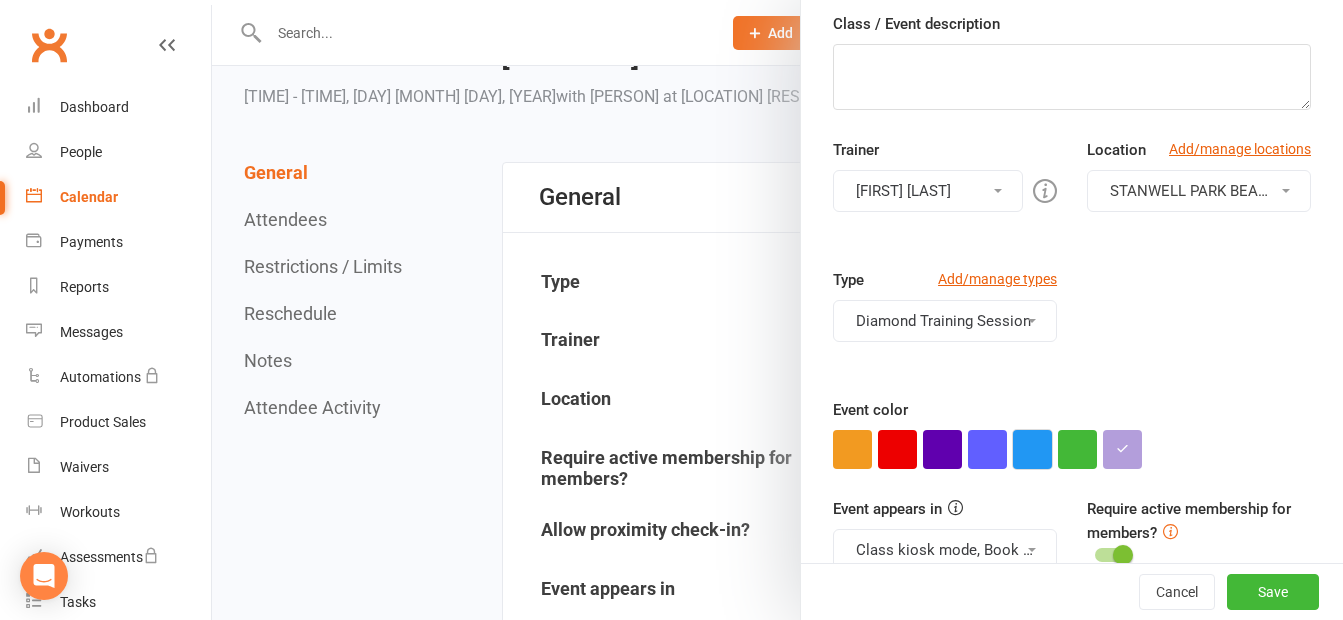 drag, startPoint x: 1021, startPoint y: 446, endPoint x: 1065, endPoint y: 463, distance: 47.169907 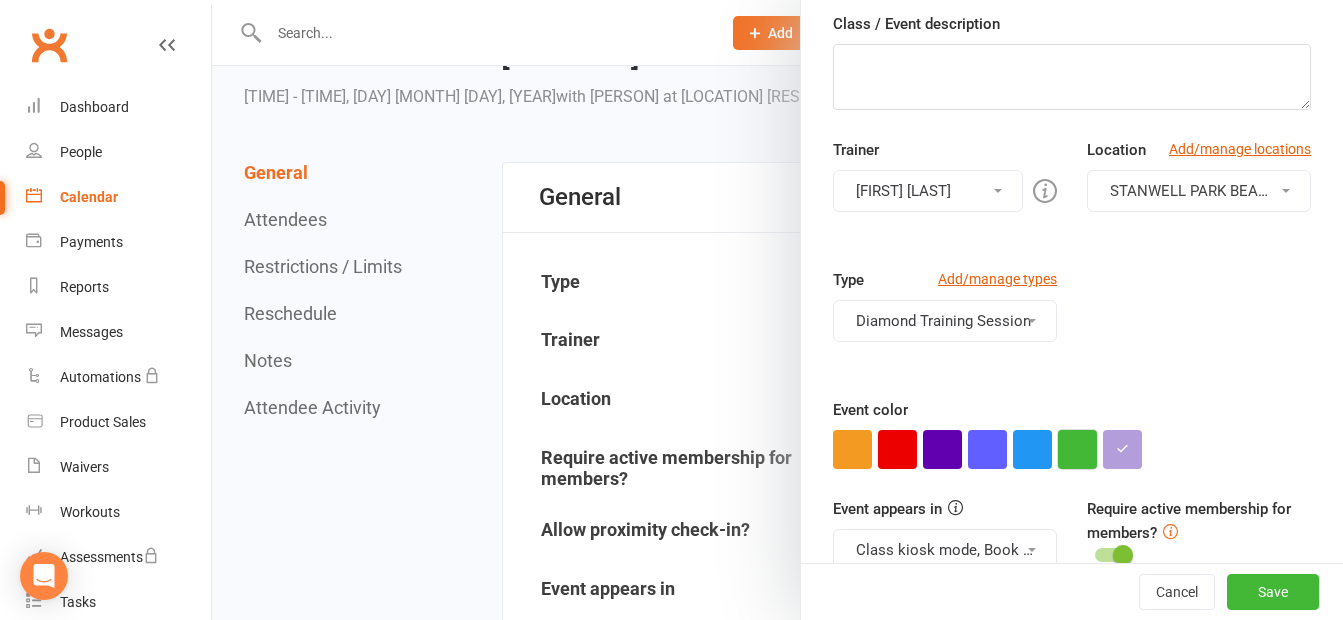 click at bounding box center [1032, 449] 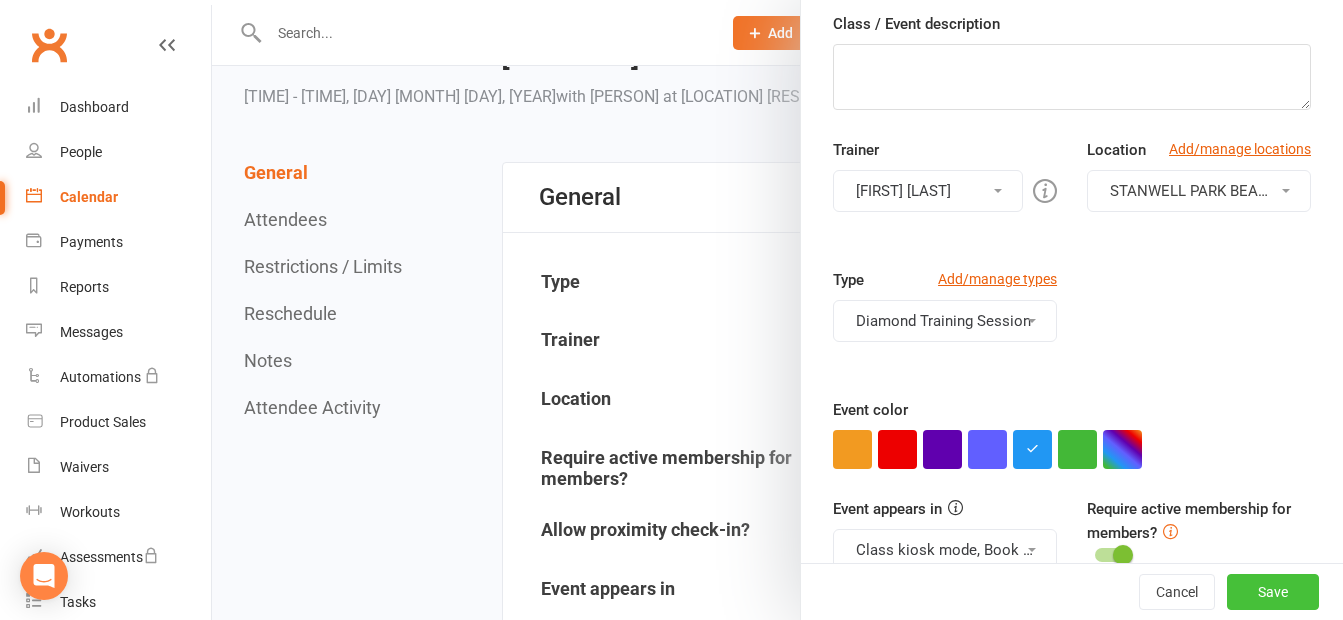 click on "Save" at bounding box center [1273, 592] 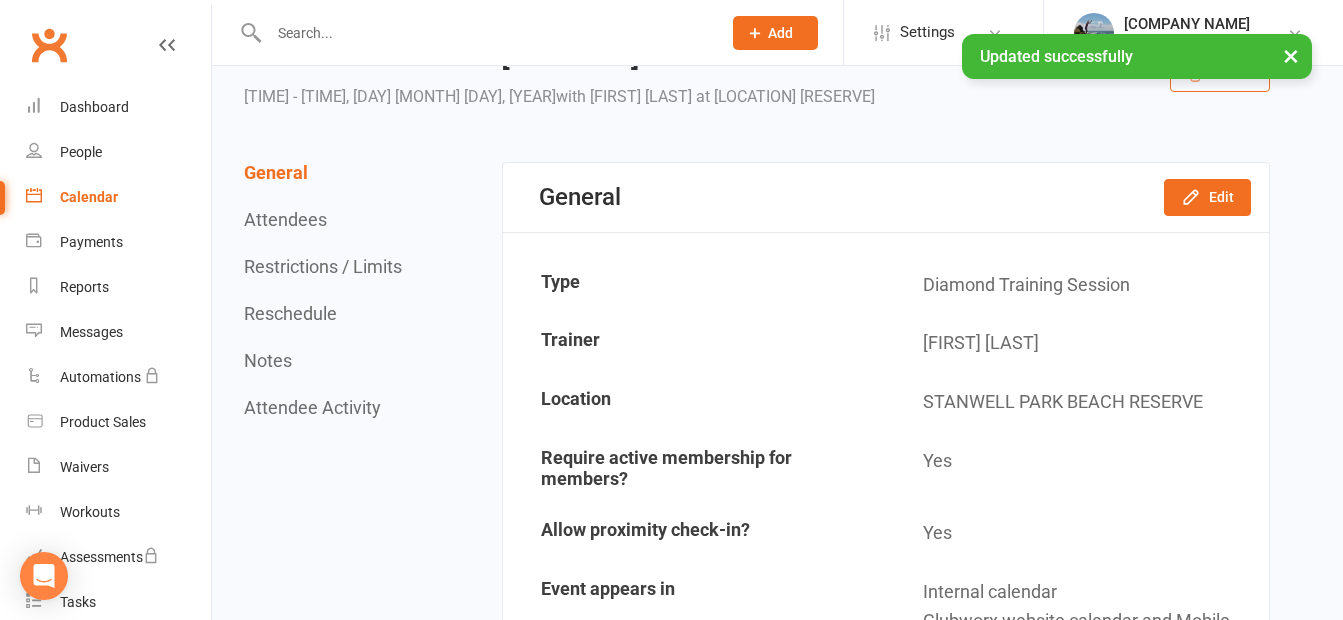 click on "Calendar" at bounding box center (89, 197) 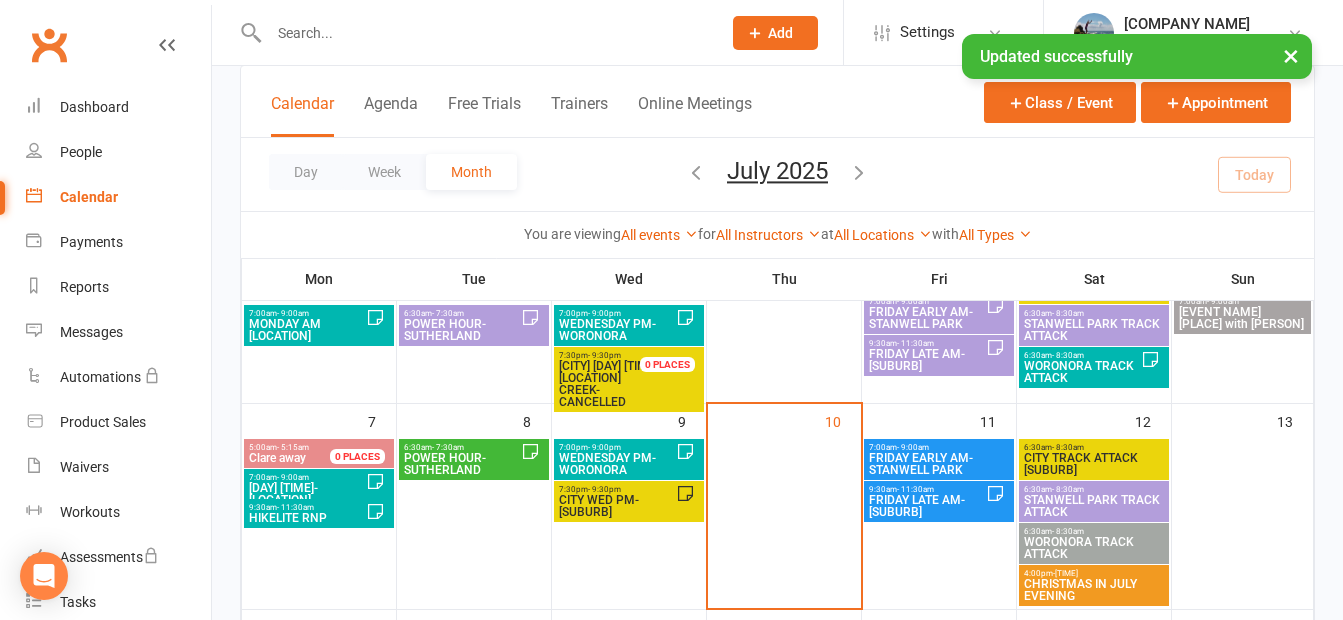 scroll, scrollTop: 200, scrollLeft: 0, axis: vertical 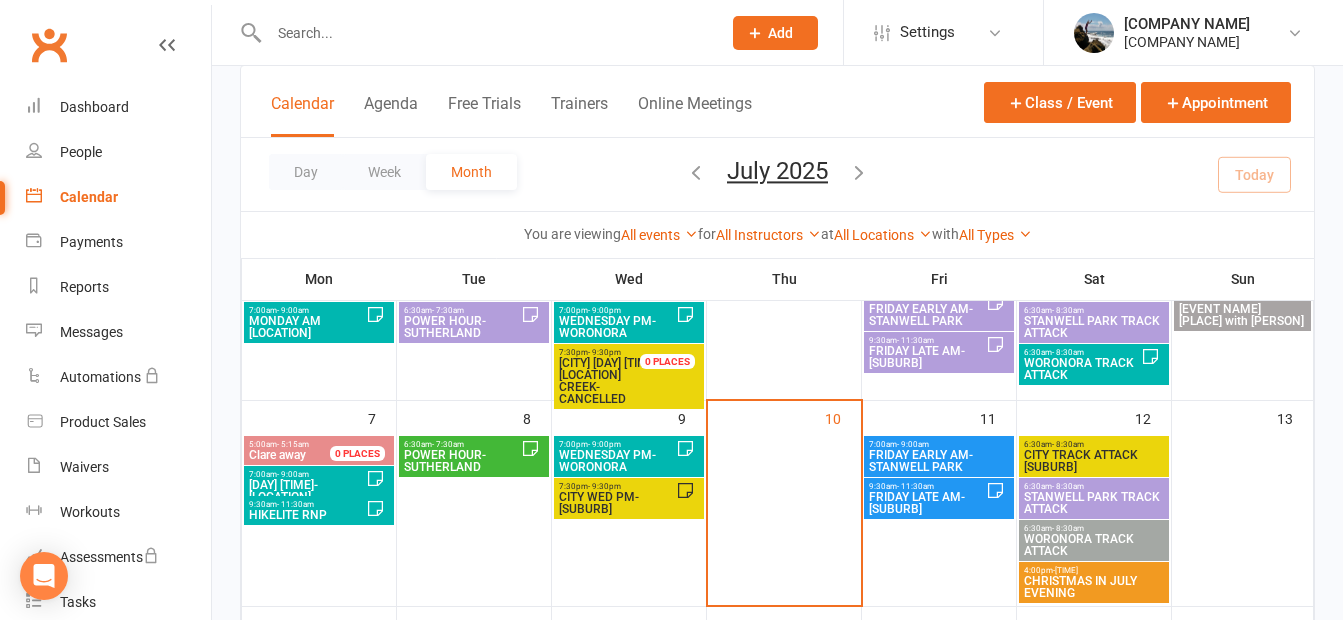 click on "FRIDAY LATE AM-[SUBURB]" at bounding box center (927, 503) 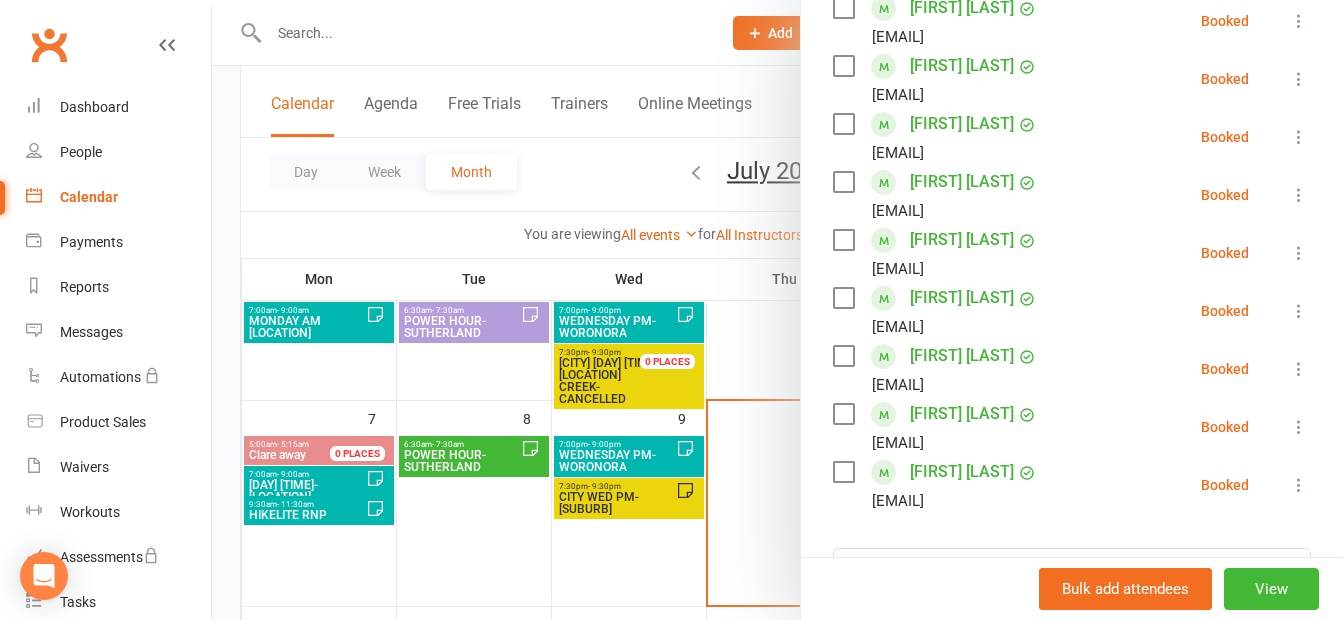 scroll, scrollTop: 600, scrollLeft: 0, axis: vertical 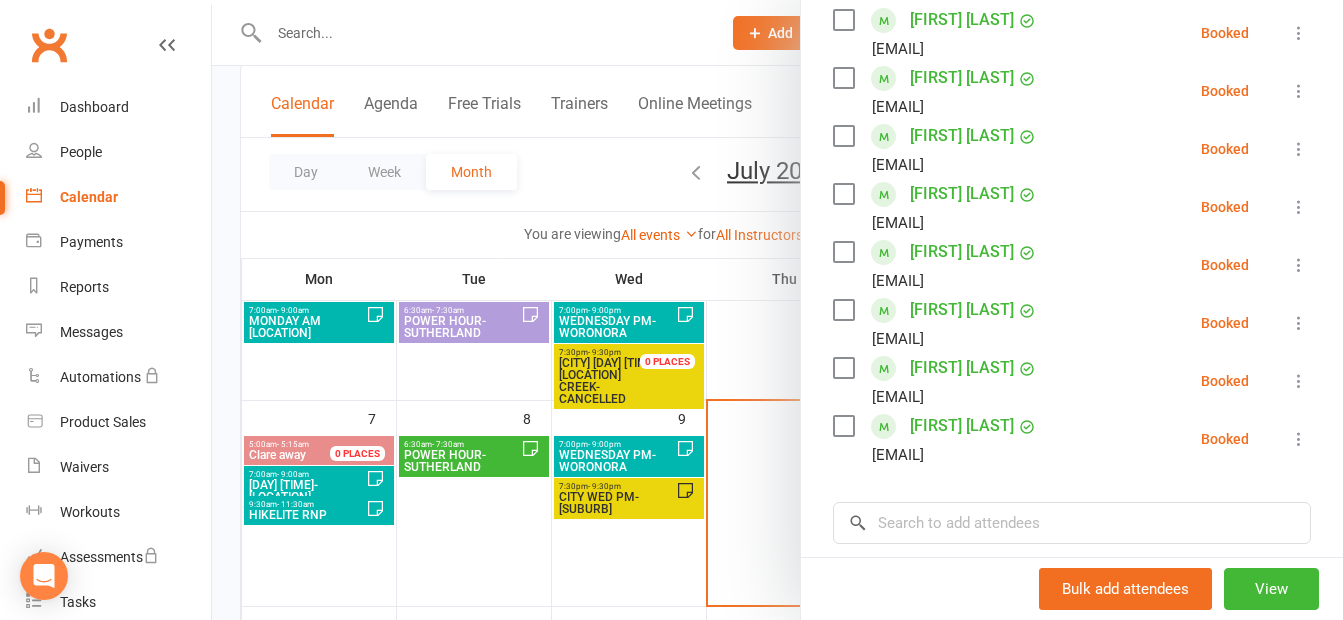 click at bounding box center (777, 310) 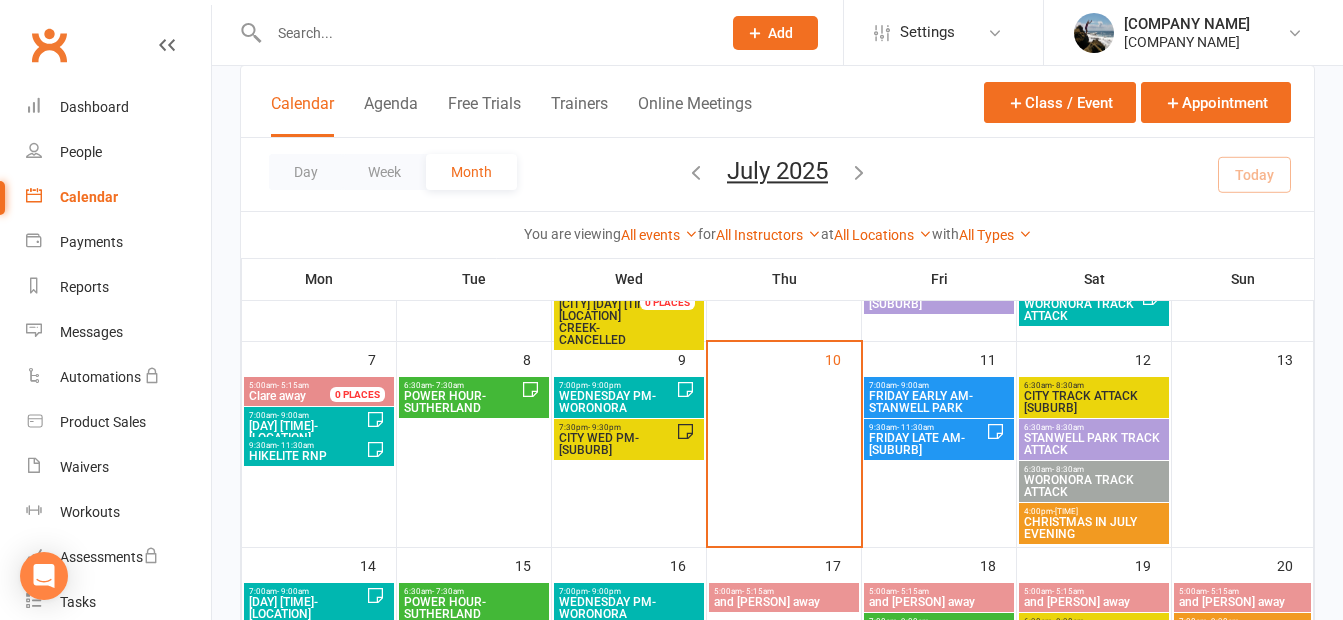 scroll, scrollTop: 200, scrollLeft: 0, axis: vertical 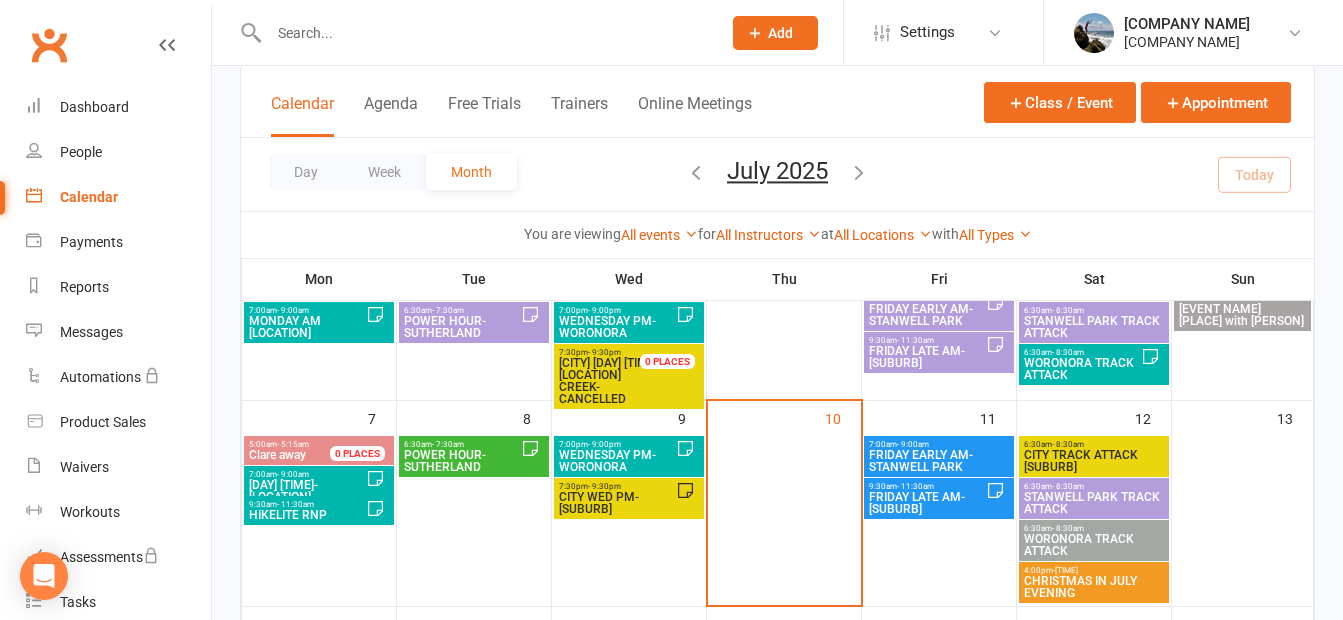 click on "FRIDAY EARLY AM- STANWELL PARK" at bounding box center [939, 461] 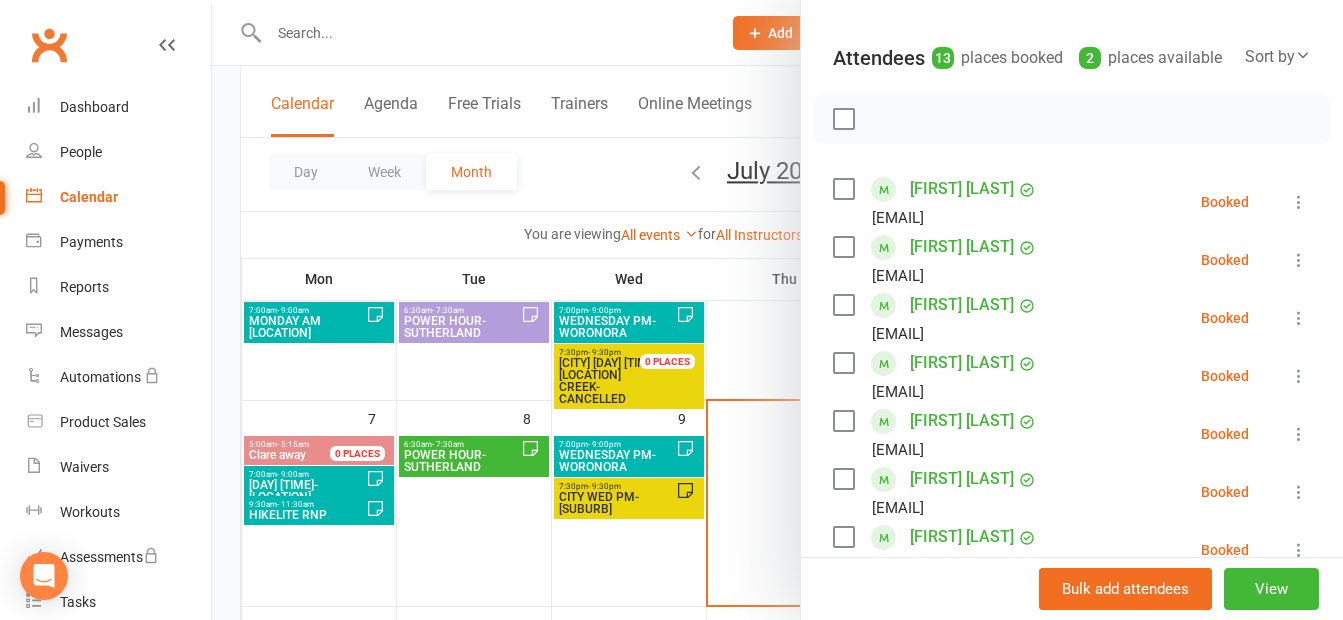 scroll, scrollTop: 600, scrollLeft: 0, axis: vertical 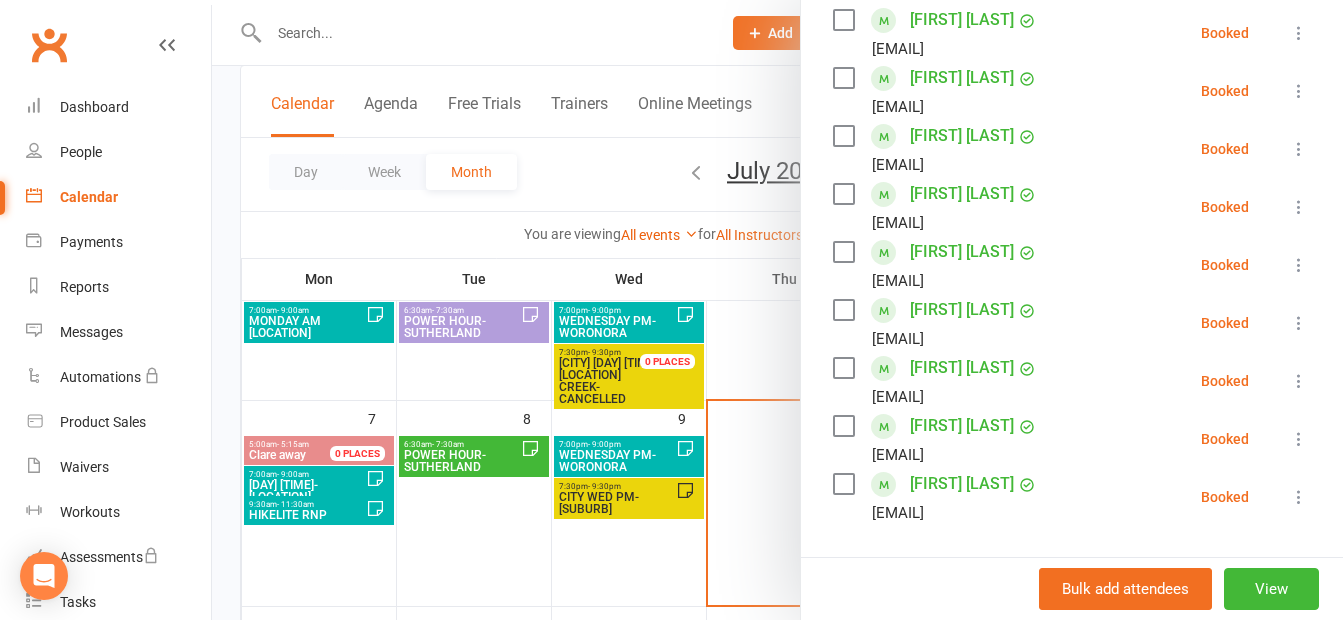 click at bounding box center (777, 310) 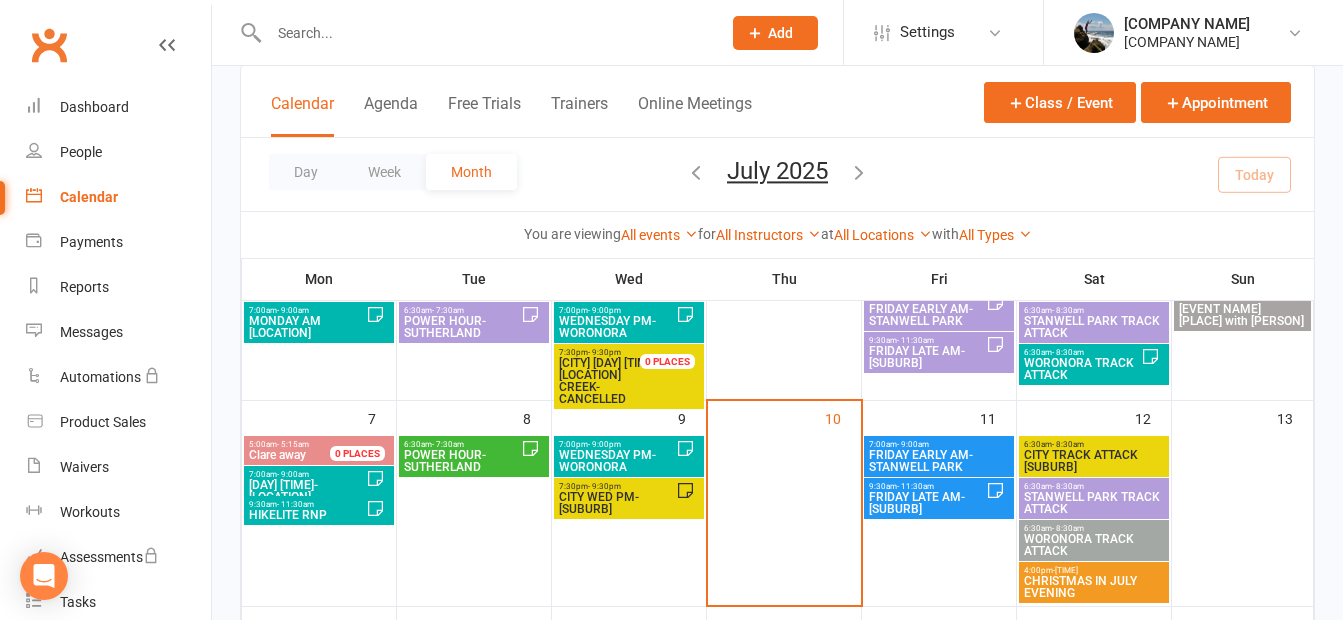 click on "FRIDAY LATE AM-[SUBURB]" at bounding box center (927, 503) 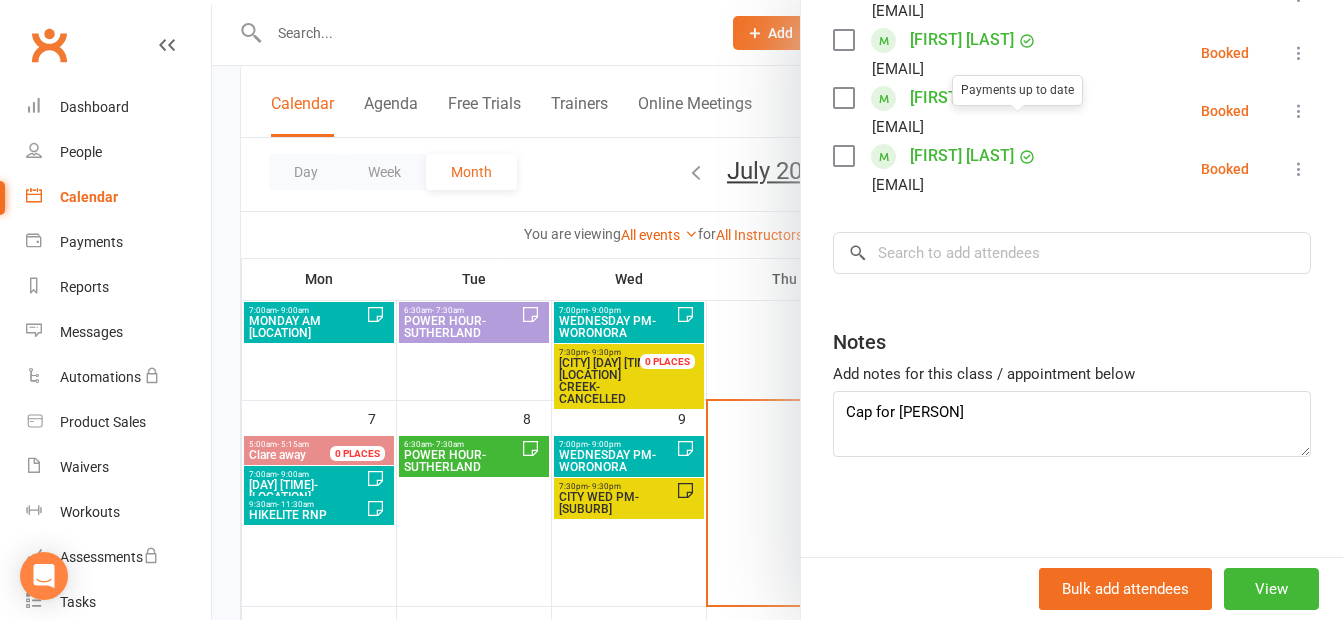 scroll, scrollTop: 896, scrollLeft: 0, axis: vertical 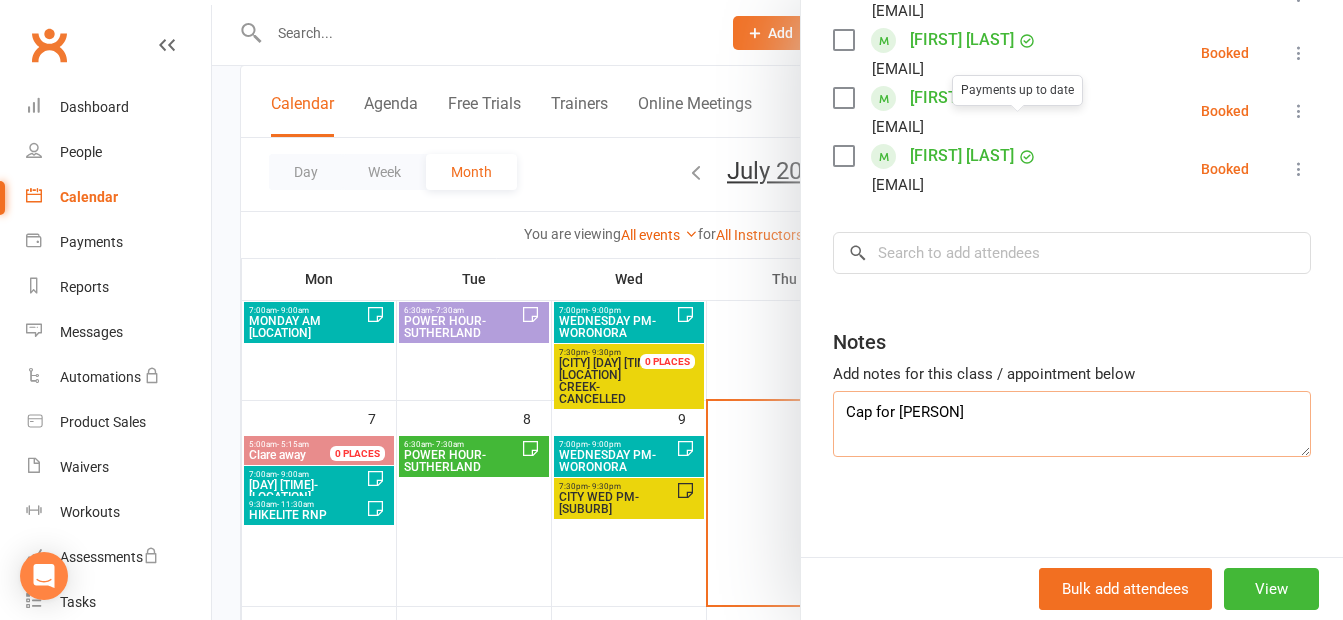 click on "Cap for [PERSON]" at bounding box center [1072, 424] 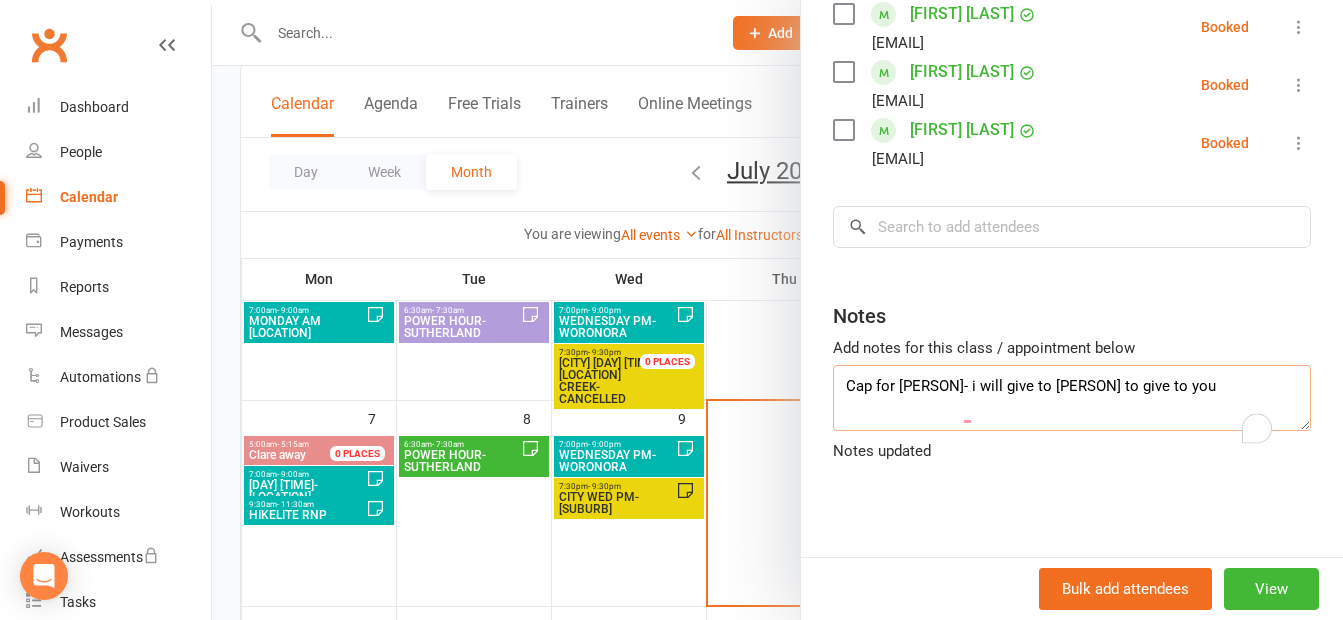 type on "Cap for [PERSON]- i will give to [PERSON] to give to you" 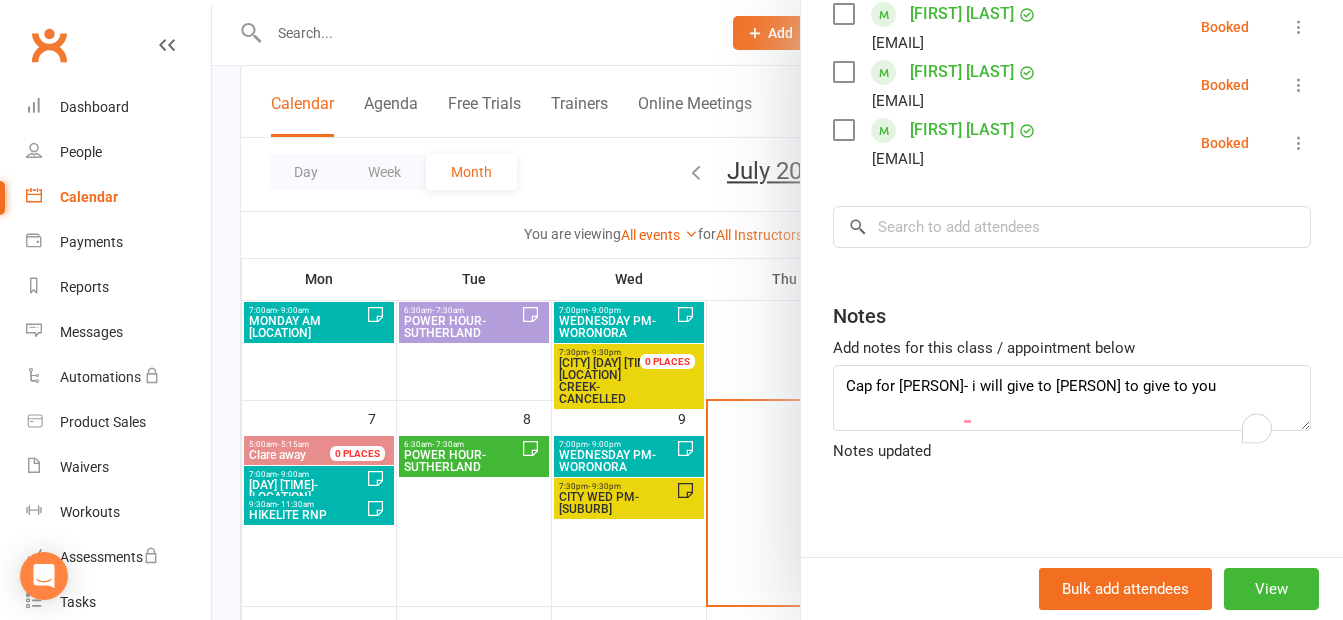 click on "Class kiosk mode  Roll call  [TIME] - [TIME], [DAY], [MONTH], [DAY], [YEAR] with [FIRST] [LAST]  at  [PLACE]  Attendees  [NUMBER]  places booked [NUMBER]  places available Sort by  Last name  First name  Booking created    [FIRST] [LAST]  [EMAIL] Booked More info  Remove  Check in  Mark absent  Send message  All bookings for series    [FIRST] [LAST]  [EMAIL] Booked More info  Remove  Check in  Mark absent  Send message  All bookings for series    [FIRST] [LAST]  [EMAIL] Booked More info  Remove  Check in  Mark absent  Send message  All bookings for series    [FIRST] [LAST]  [EMAIL] Booked More info  Remove  Check in  Mark absent  Send message  All bookings for series    [FIRST] [LAST]  [EMAIL] Booked More info  Remove  Check in  Mark absent  Send message  All bookings for series    [FIRST] [LAST]  [EMAIL] Booked More info  Remove  Check in  Mark absent  Send message  All bookings for series    [FIRST] [LAST]  Booked" at bounding box center (1072, -124) 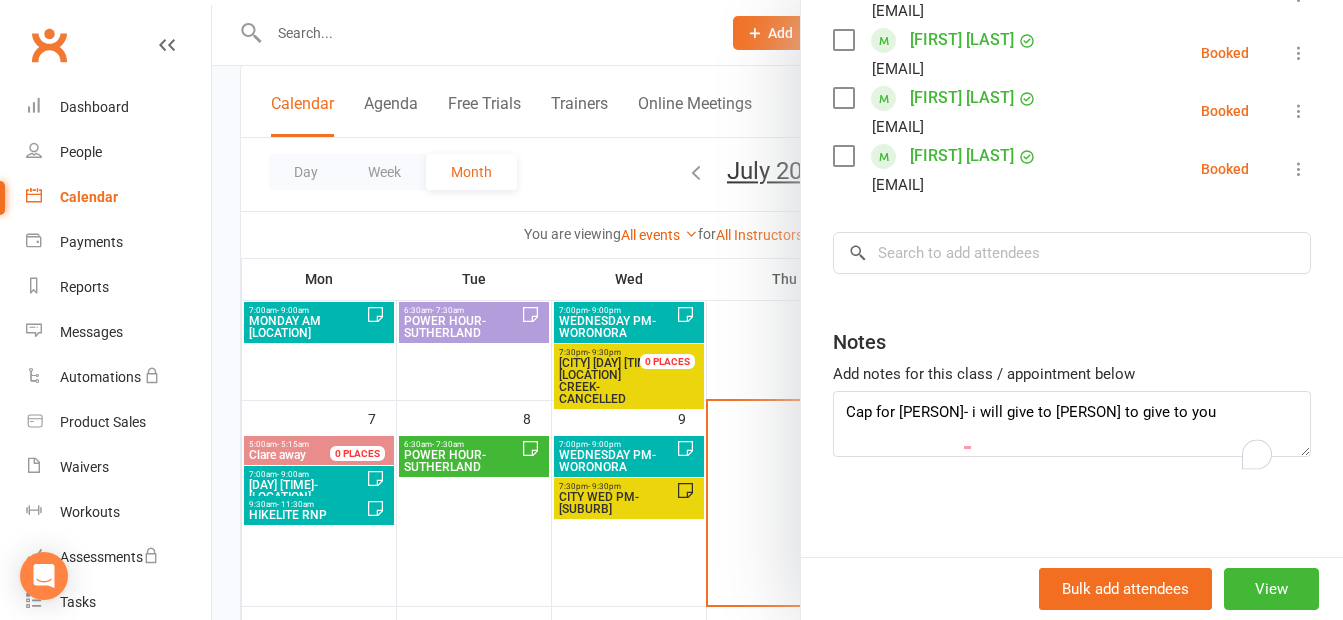 click at bounding box center [777, 310] 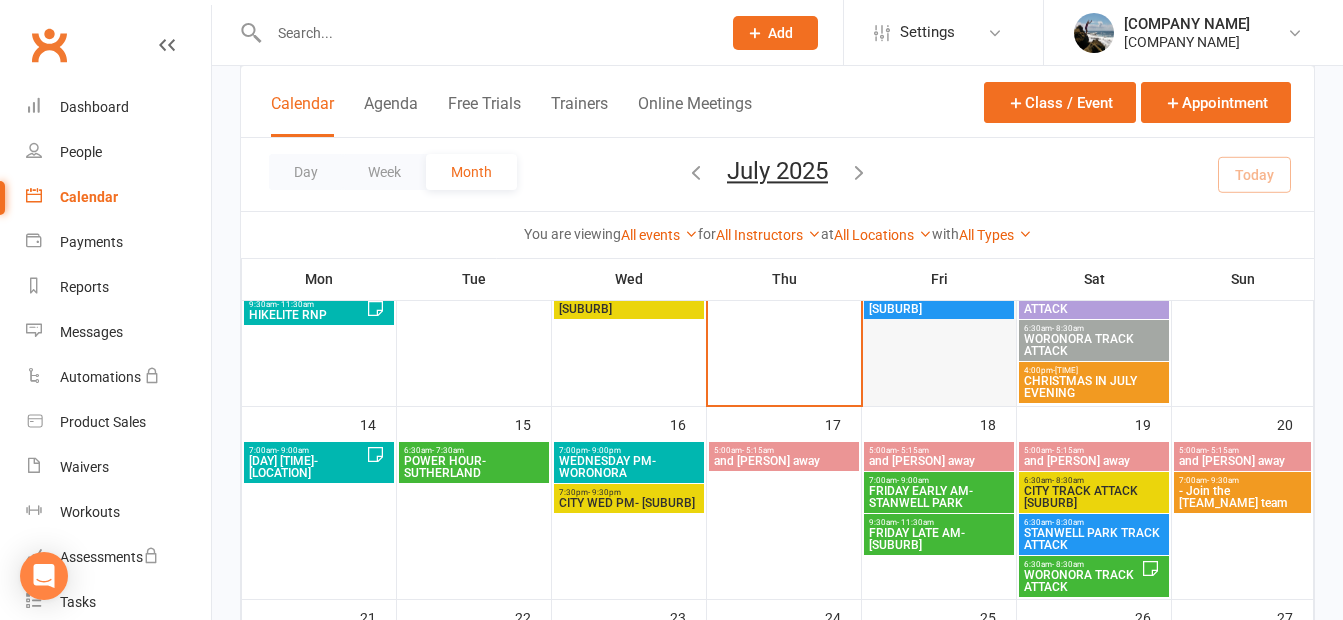 scroll, scrollTop: 300, scrollLeft: 0, axis: vertical 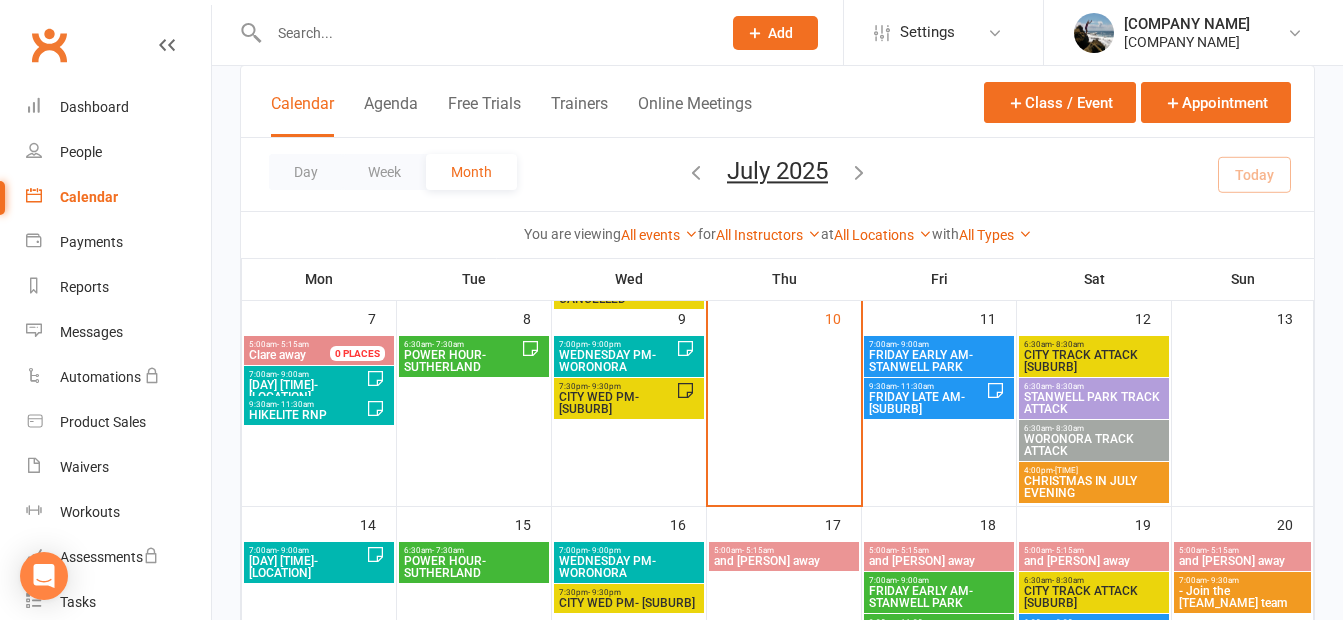 click on "HIKELITE RNP" at bounding box center [307, 391] 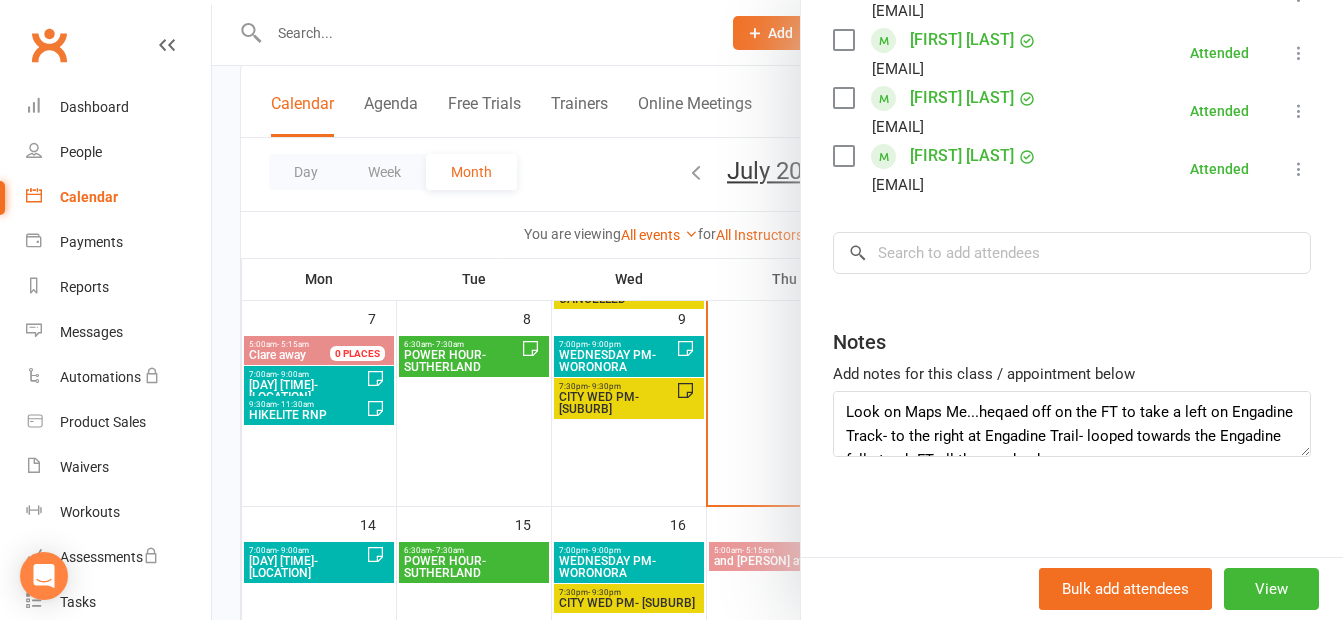 scroll, scrollTop: 838, scrollLeft: 0, axis: vertical 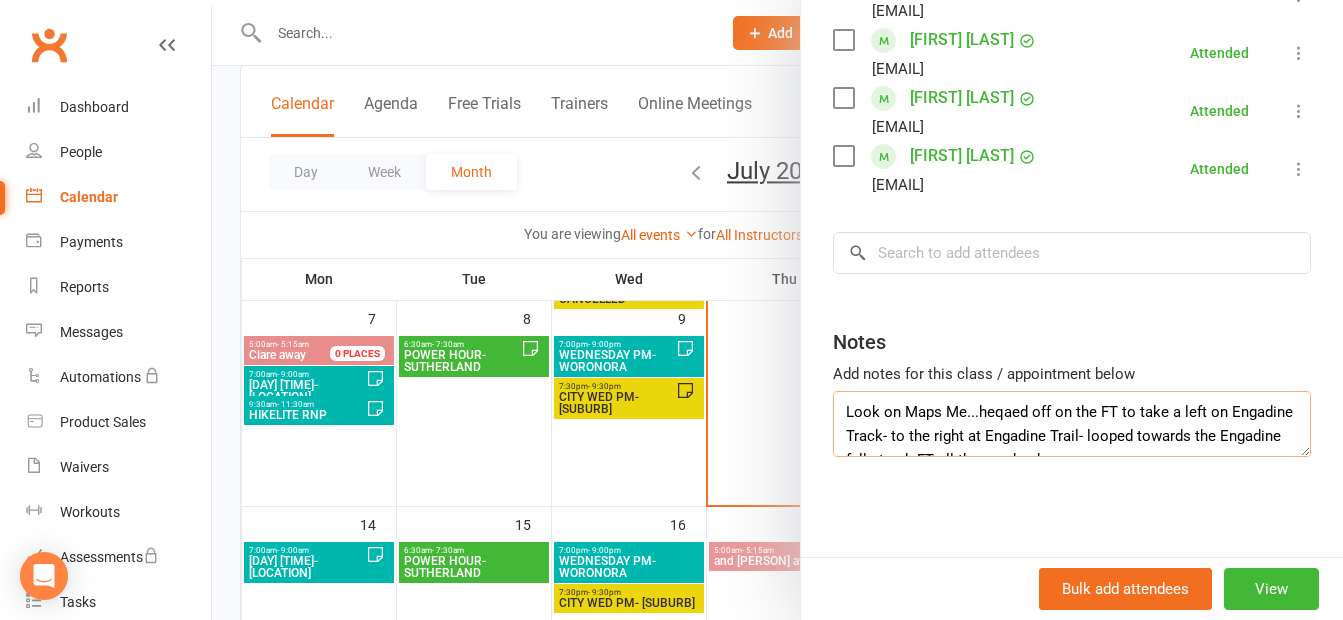 click on "Look on Maps Me...heqaed off on the FT to take a left on Engadine Track- to the right at Engadine Trail- looped towards the Engadine falls track FT all the way back" at bounding box center (1072, 424) 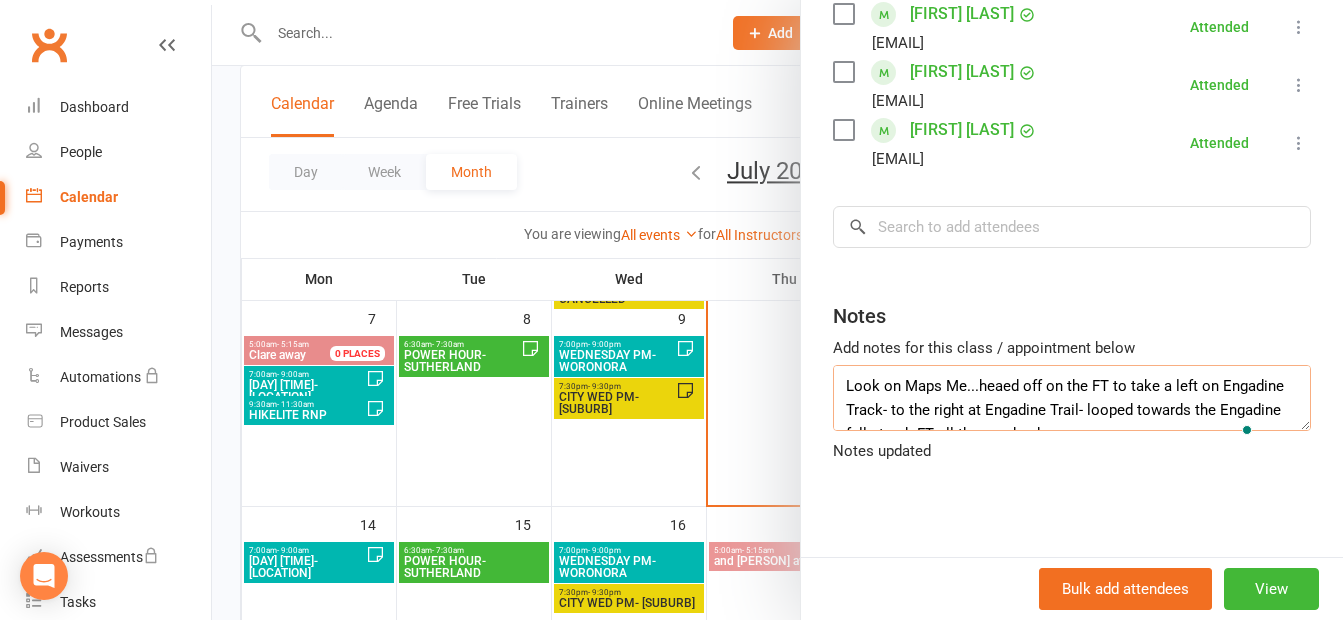 click on "Look on Maps Me...heaed off on the FT to take a left on Engadine Track- to the right at Engadine Trail- looped towards the Engadine falls track FT all the way back" at bounding box center (1072, 398) 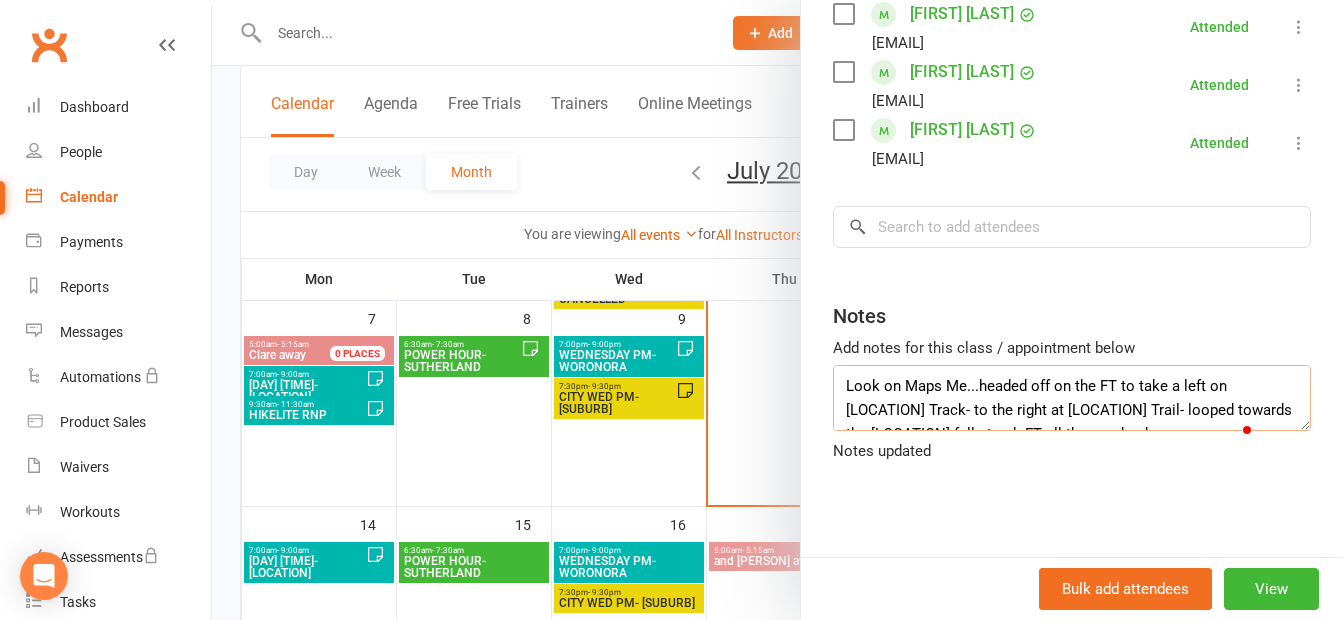 scroll, scrollTop: 16, scrollLeft: 0, axis: vertical 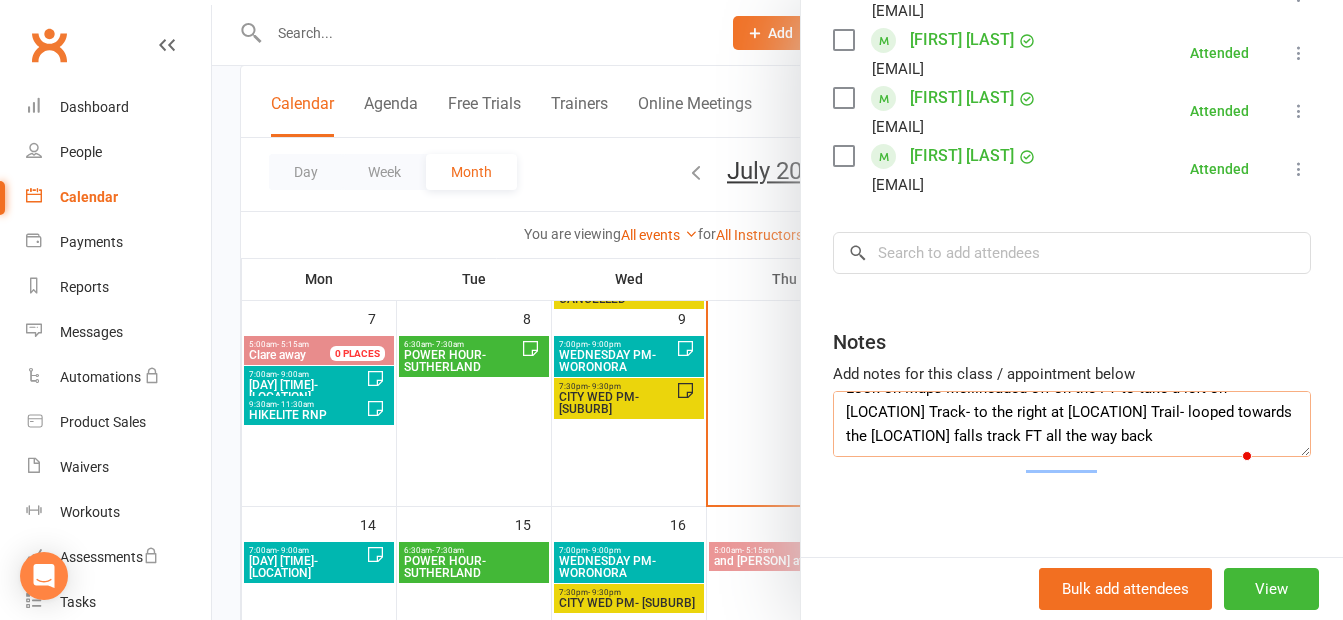 type on "Look on Maps Me...headed off on the FT to take a left on [LOCATION] Track- to the right at [LOCATION] Trail- looped towards the [LOCATION] falls track FT all the way back" 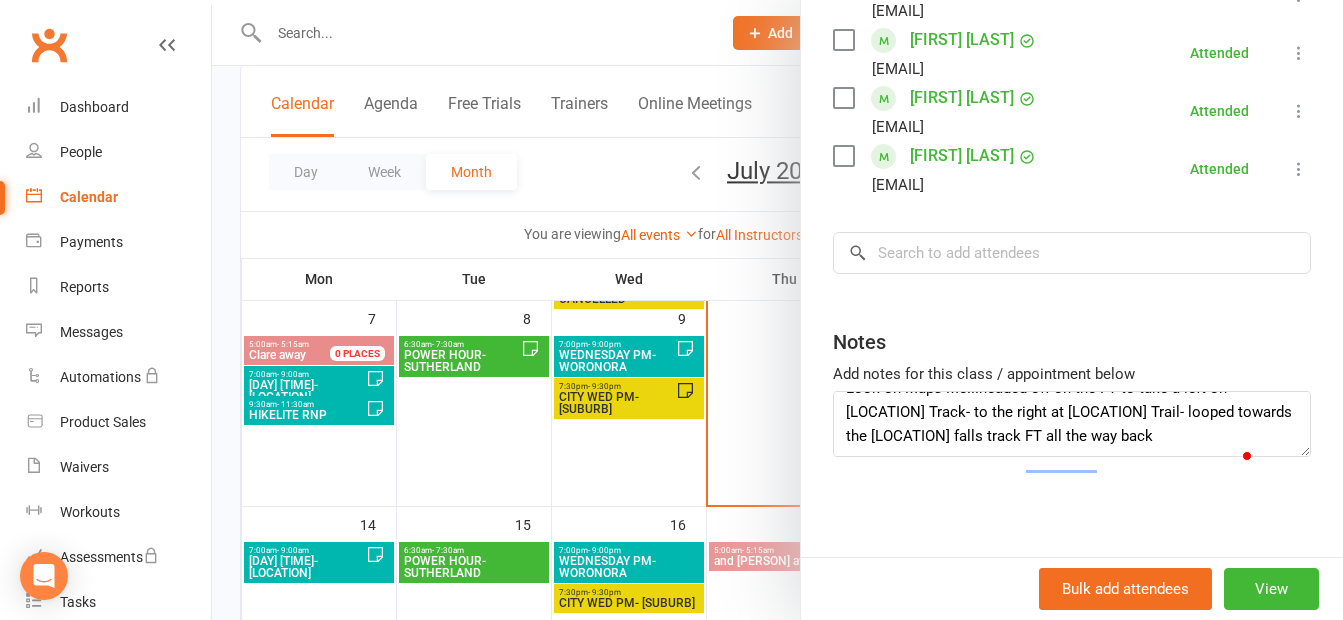 click at bounding box center (777, 310) 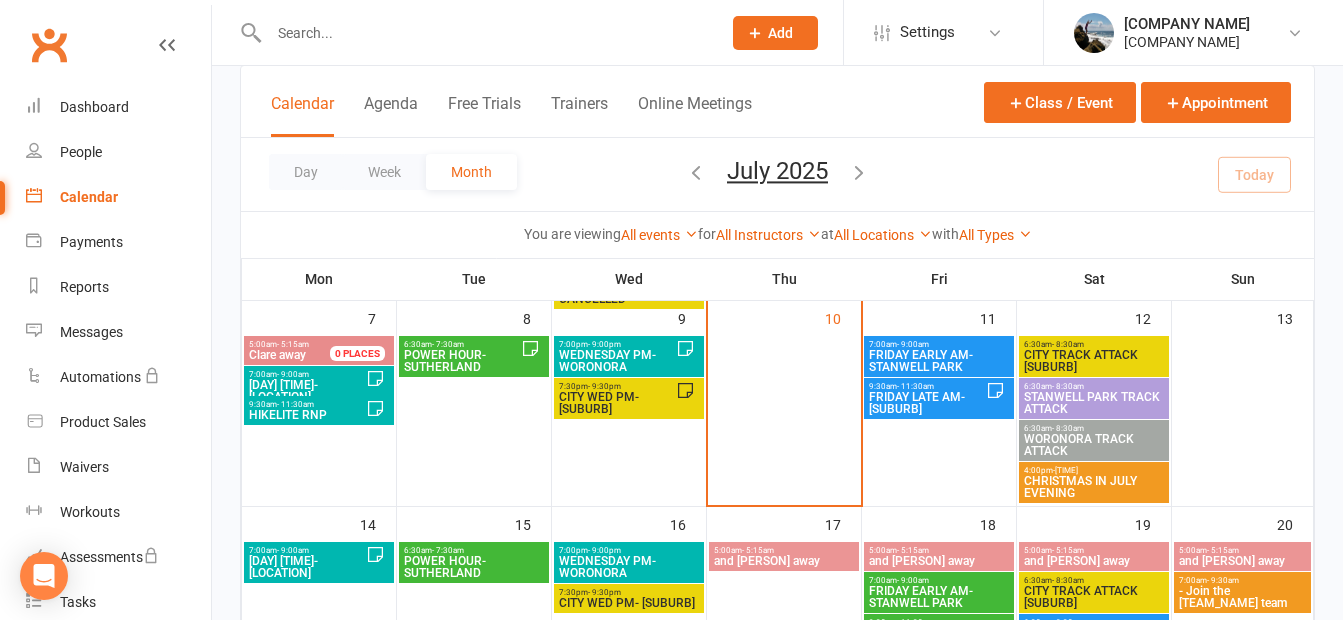 click on "WORONORA TRACK ATTACK" at bounding box center (1094, 403) 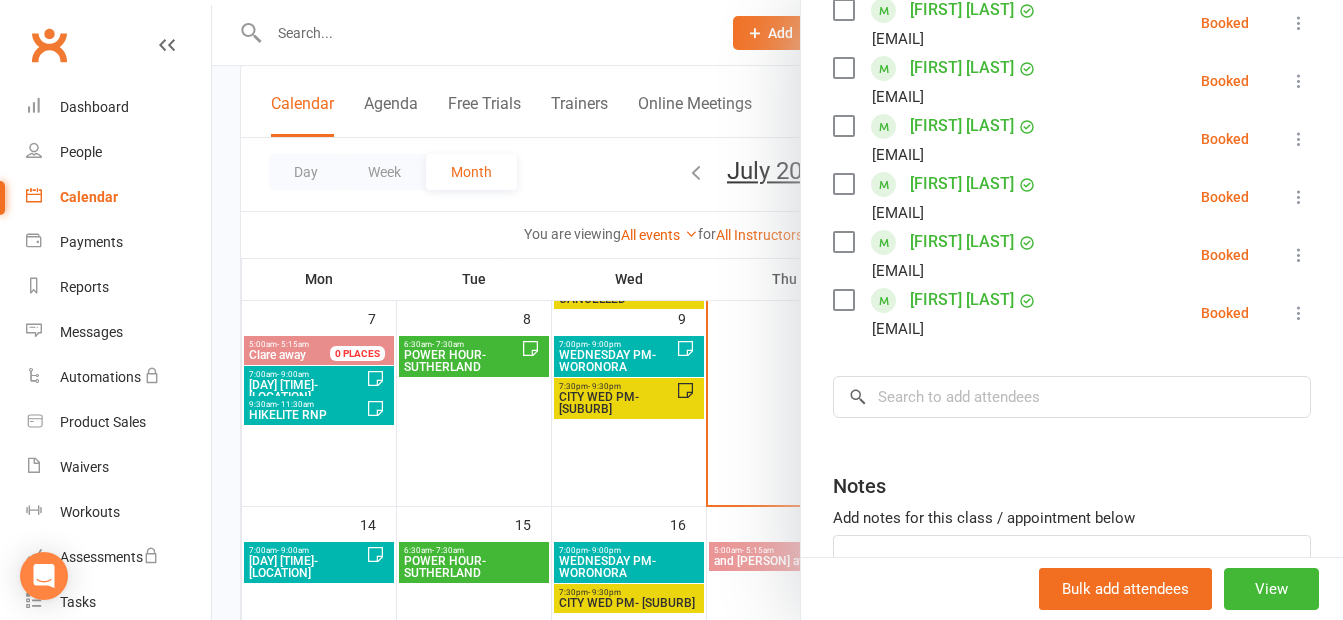 scroll, scrollTop: 400, scrollLeft: 0, axis: vertical 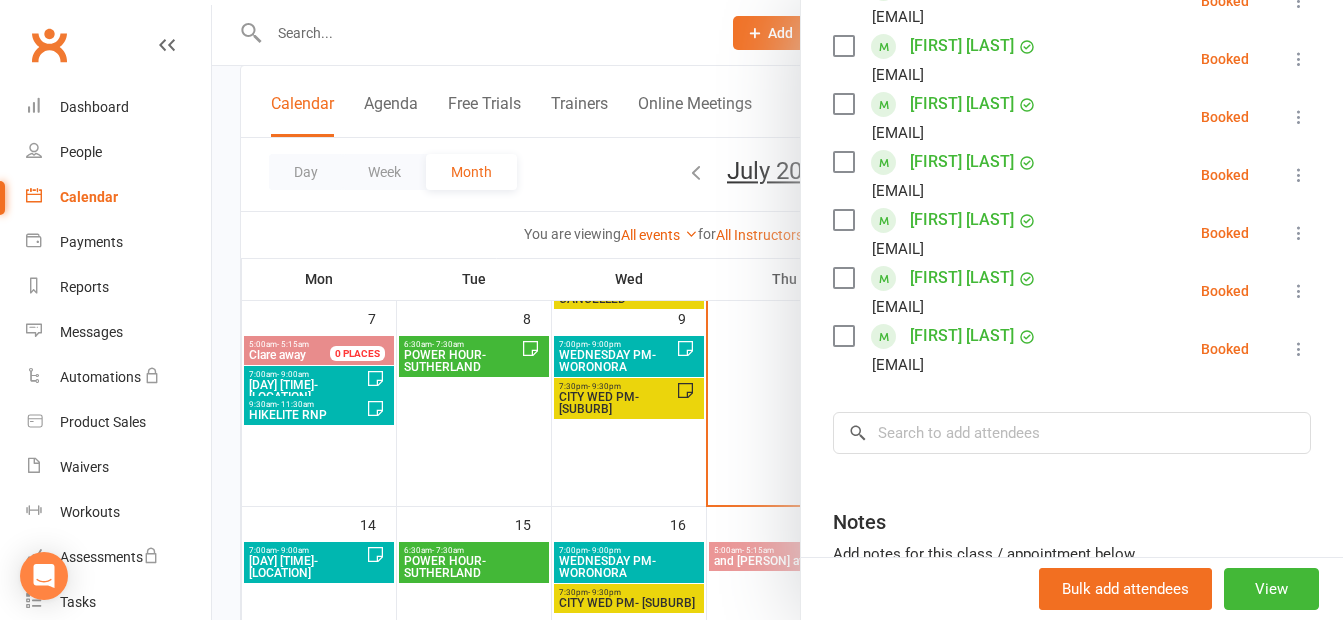 click at bounding box center (777, 310) 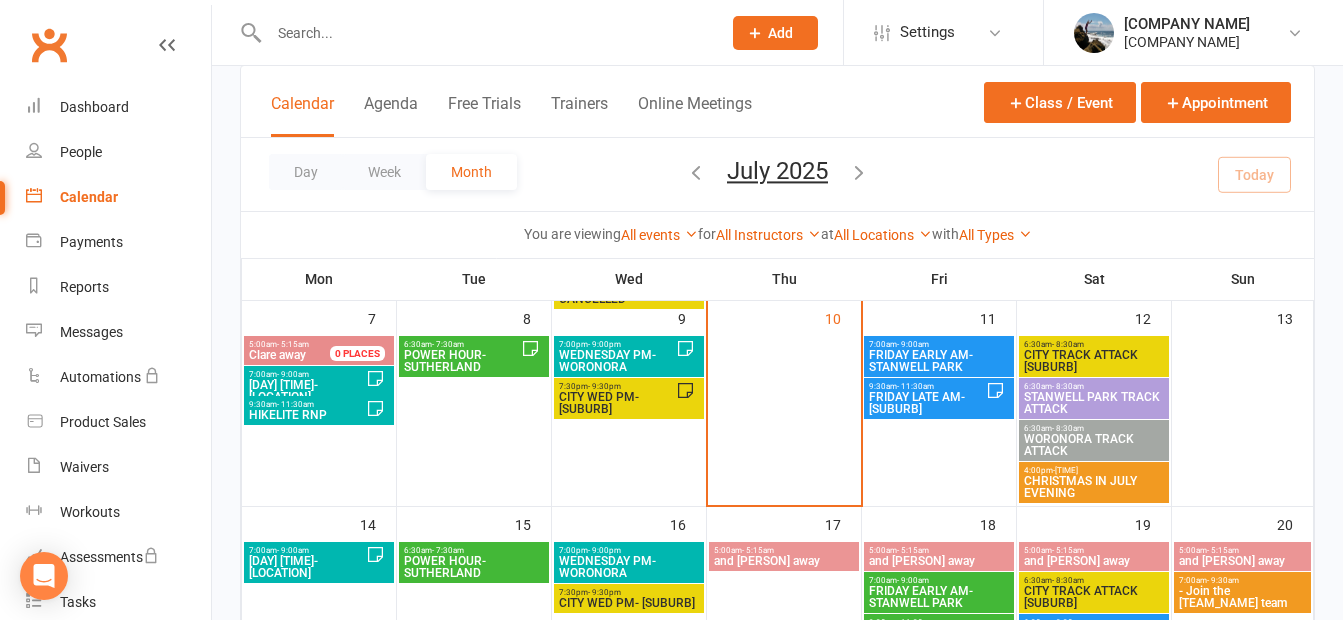 click on "CHRISTMAS IN JULY EVENING" at bounding box center [1094, 403] 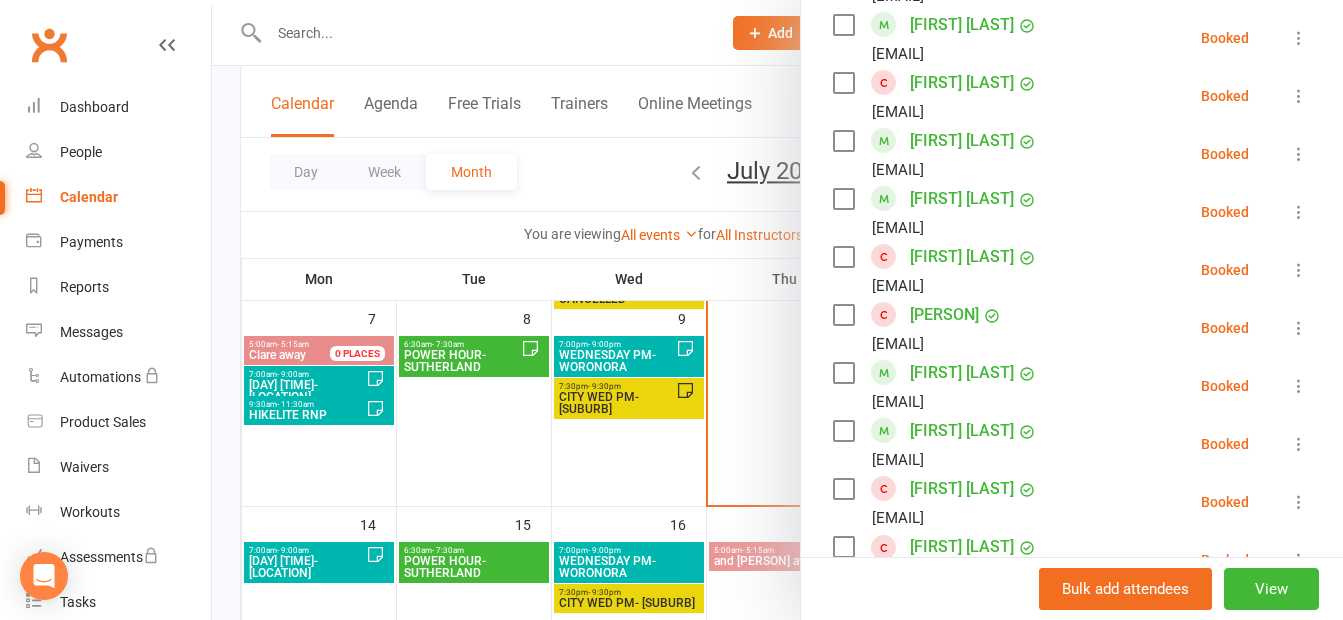 scroll, scrollTop: 1745, scrollLeft: 0, axis: vertical 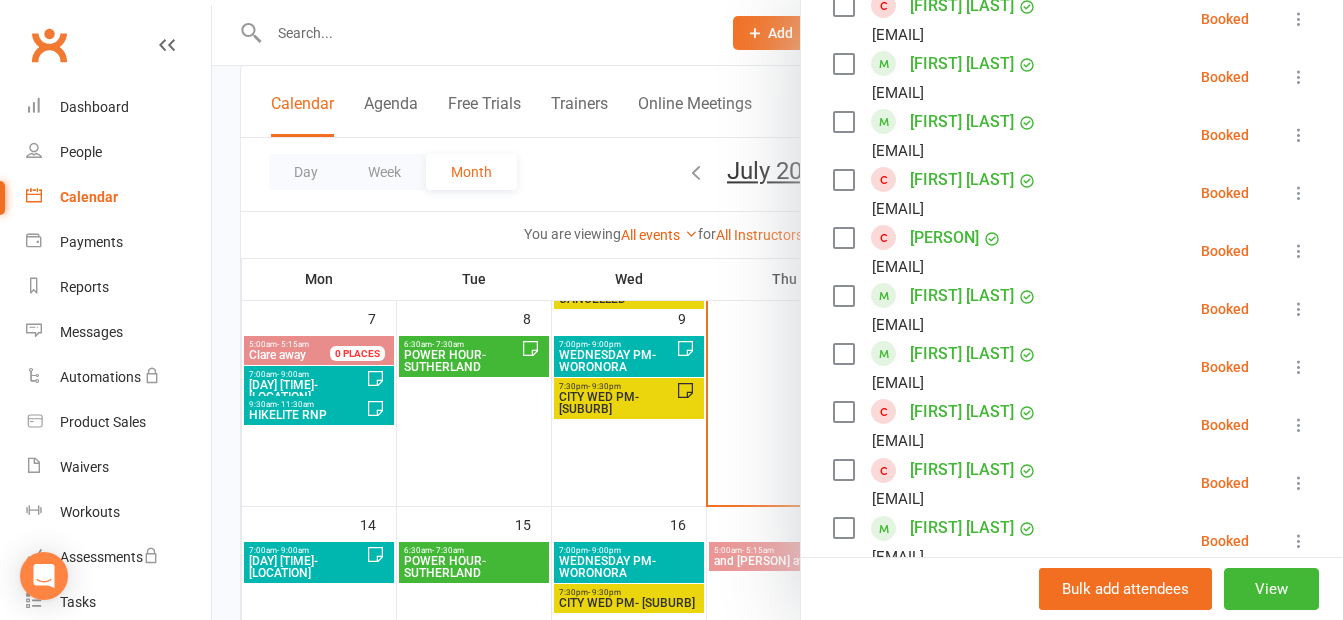 click at bounding box center (777, 310) 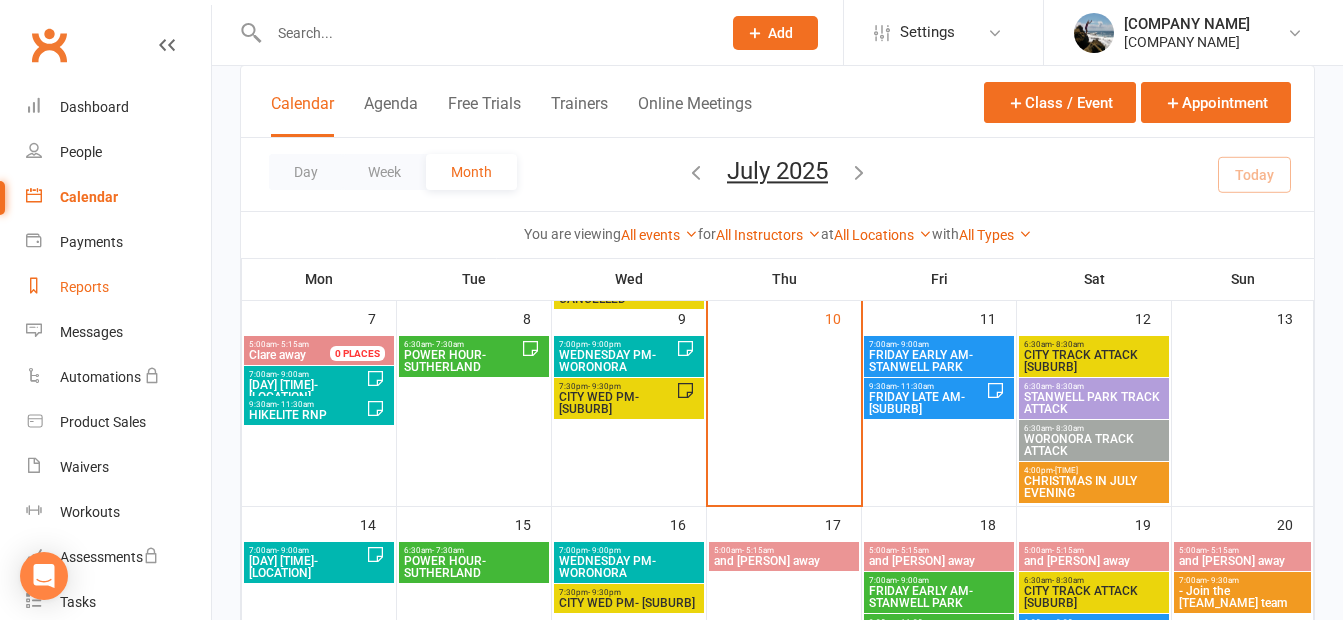 click on "Reports" at bounding box center [84, 287] 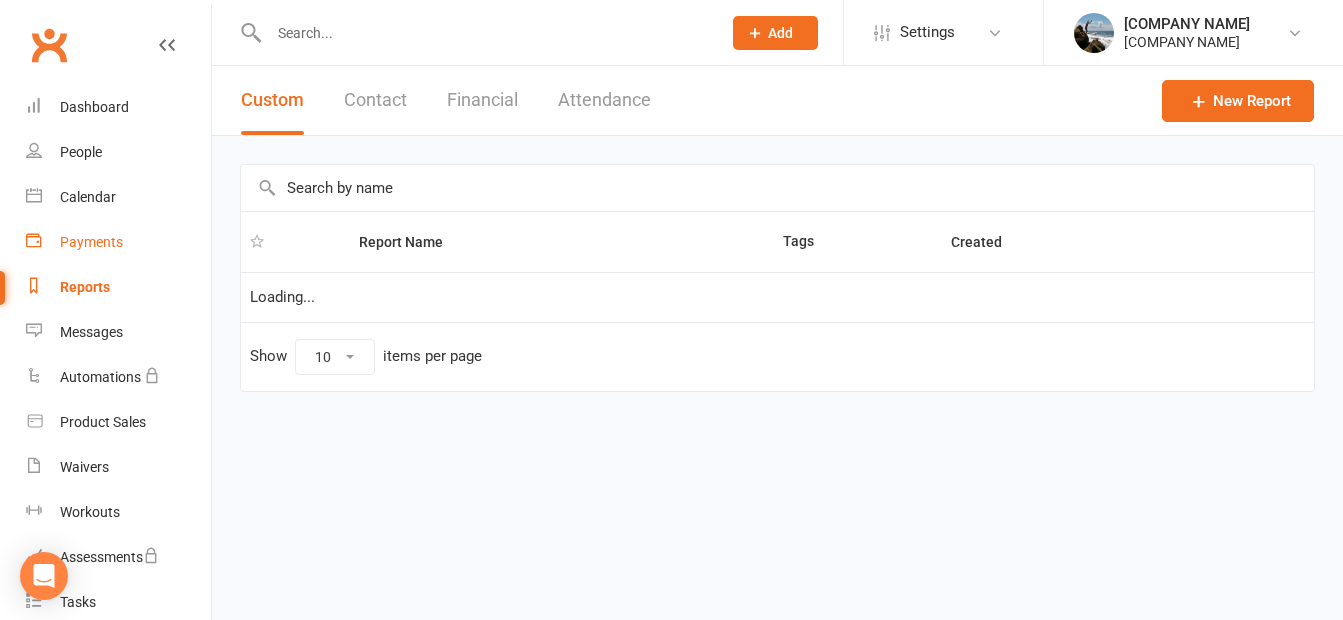 scroll, scrollTop: 0, scrollLeft: 0, axis: both 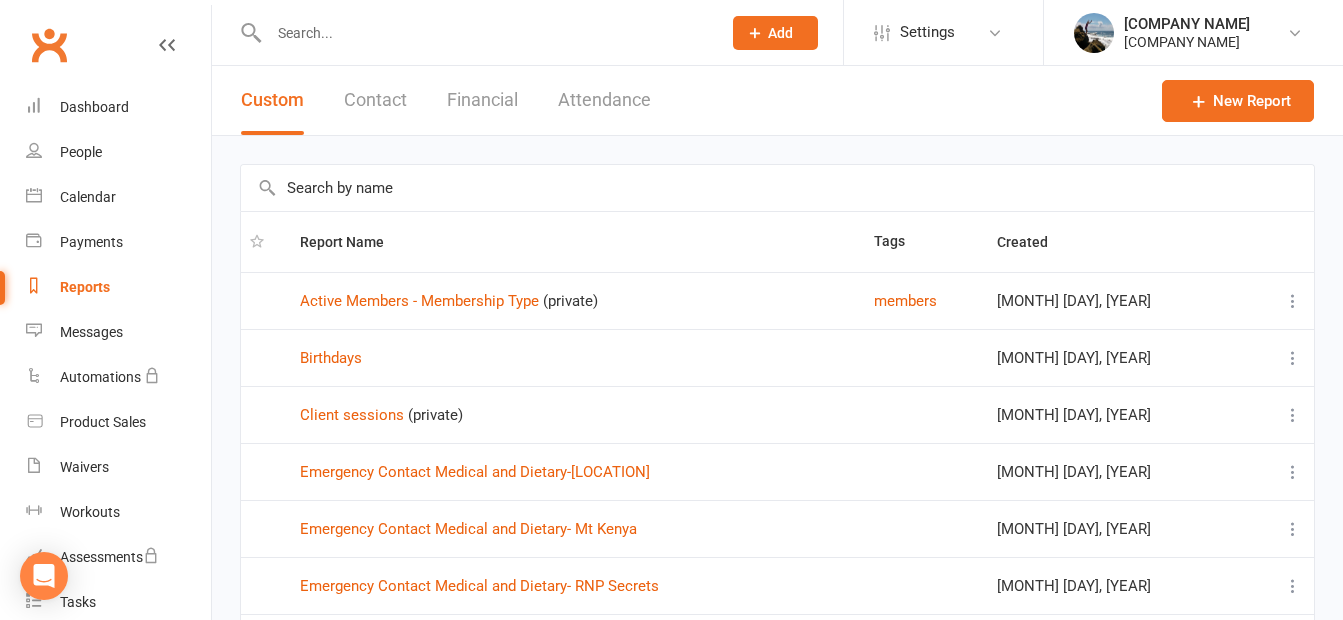 click on "Attendance" at bounding box center [604, 100] 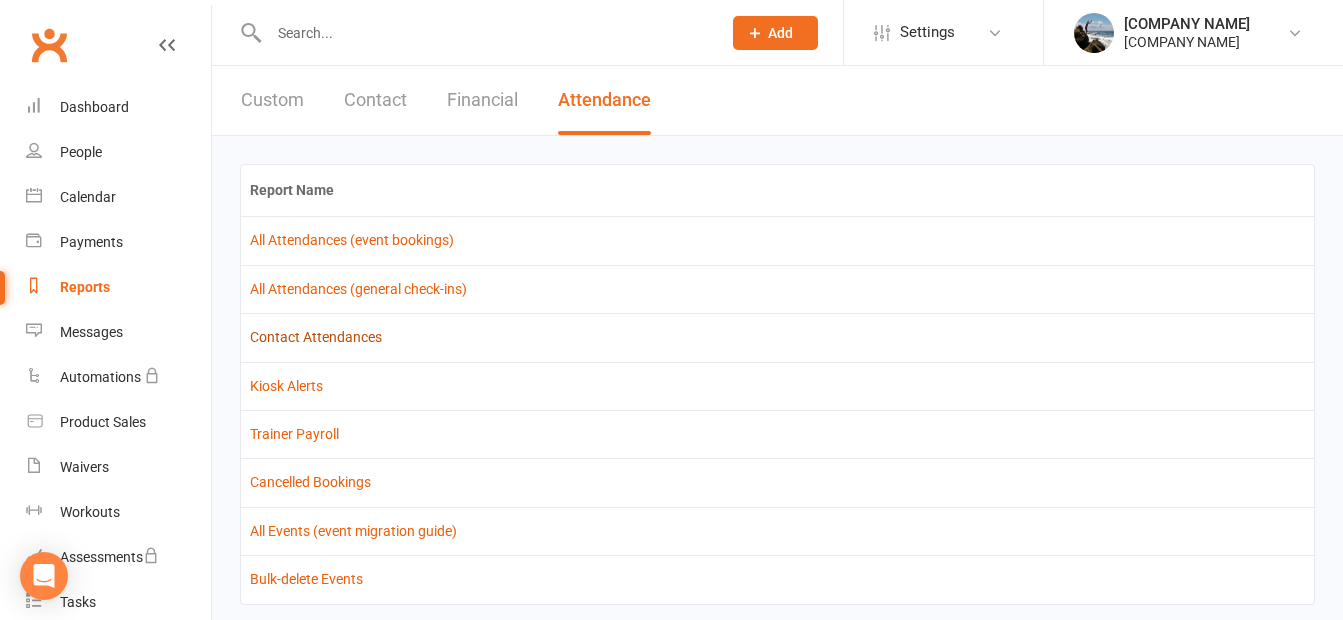 click on "Contact Attendances" at bounding box center (316, 337) 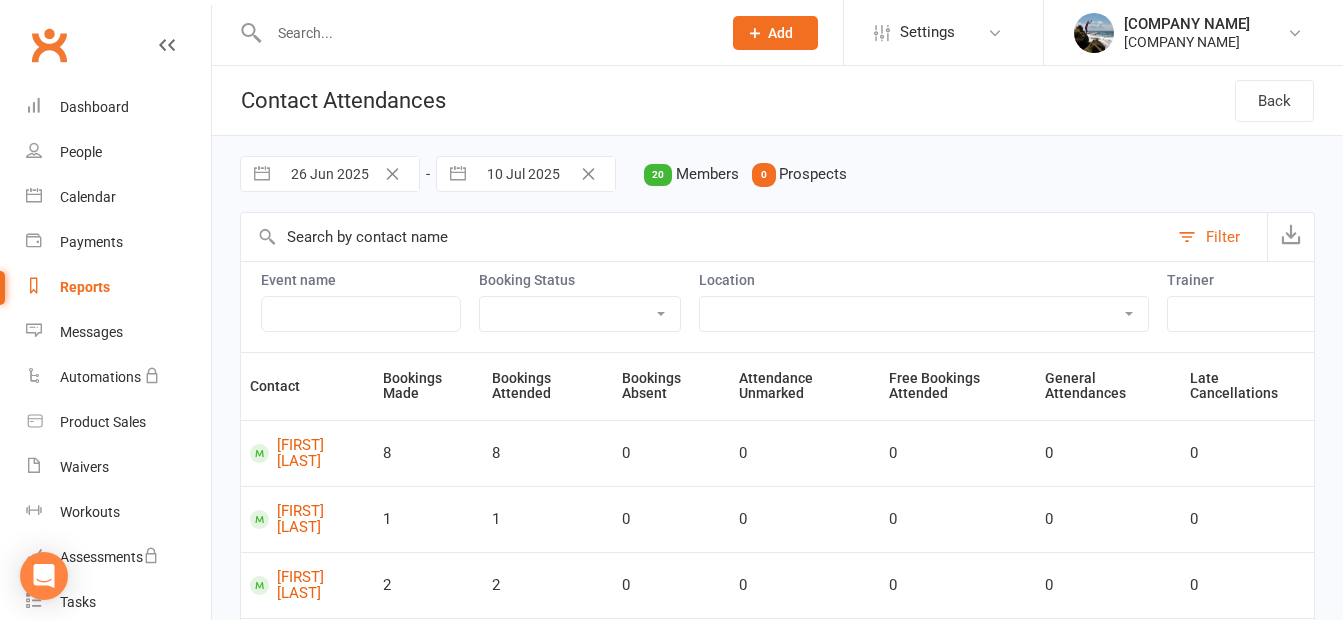 click on "26 Jun 2025" at bounding box center (349, 174) 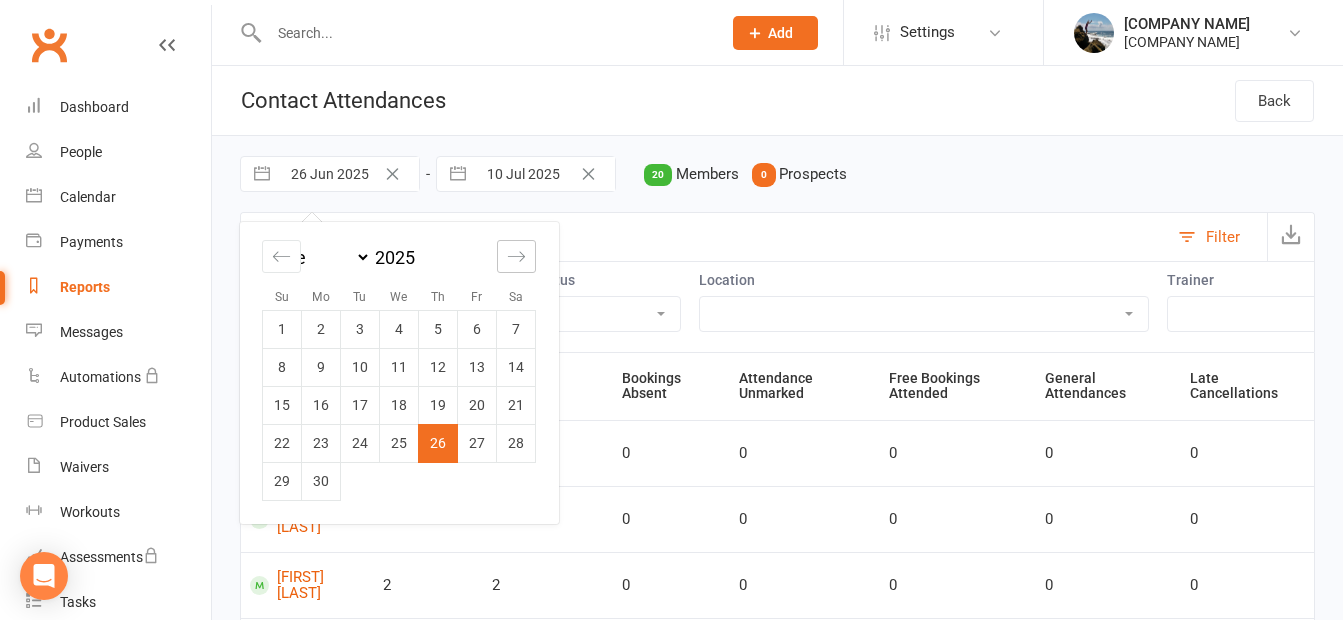 click at bounding box center [516, 256] 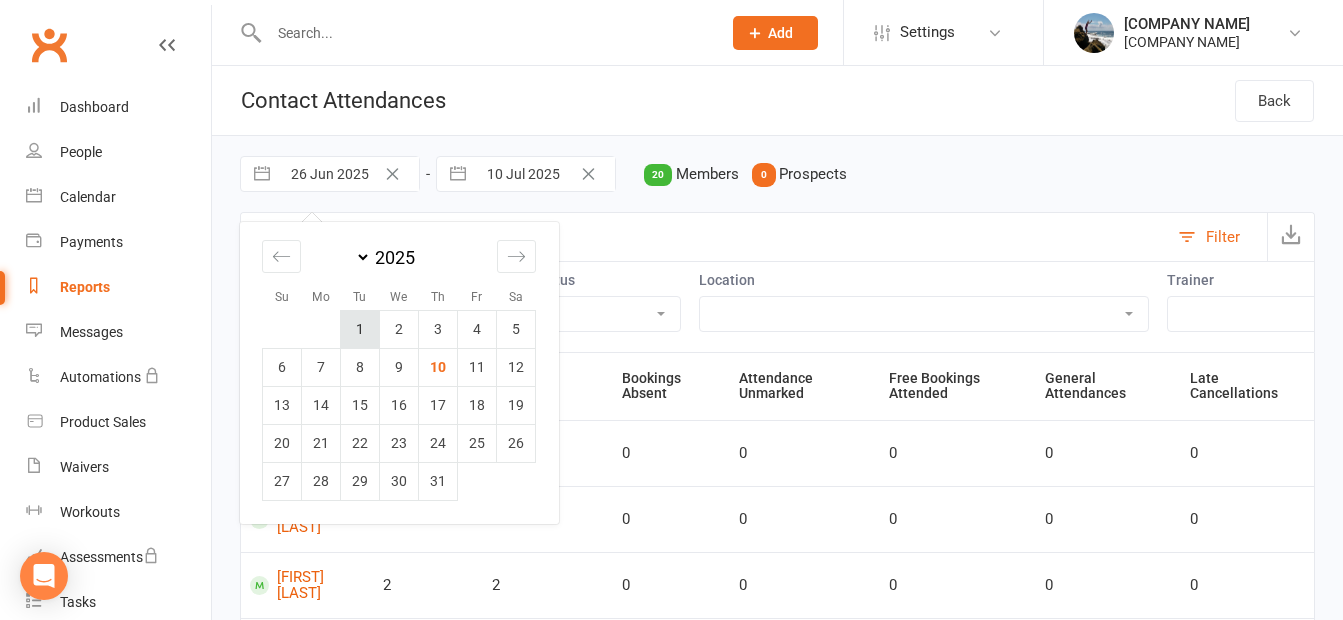 click on "1" at bounding box center [360, 329] 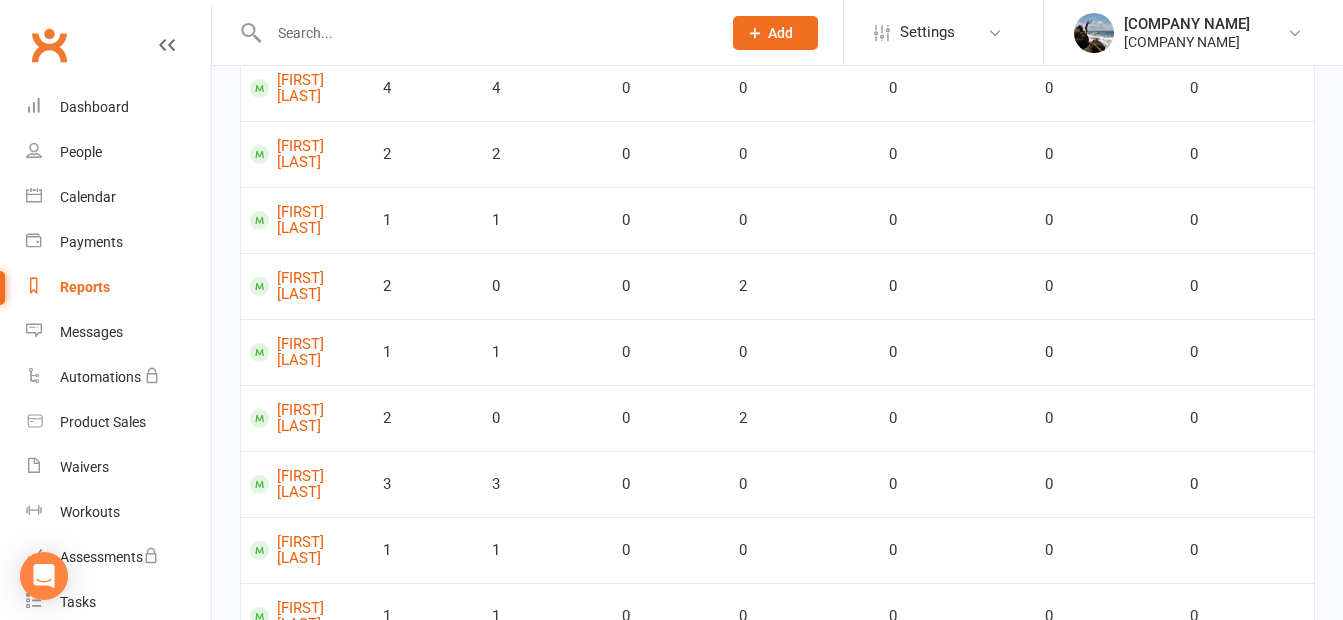 scroll, scrollTop: 1068, scrollLeft: 0, axis: vertical 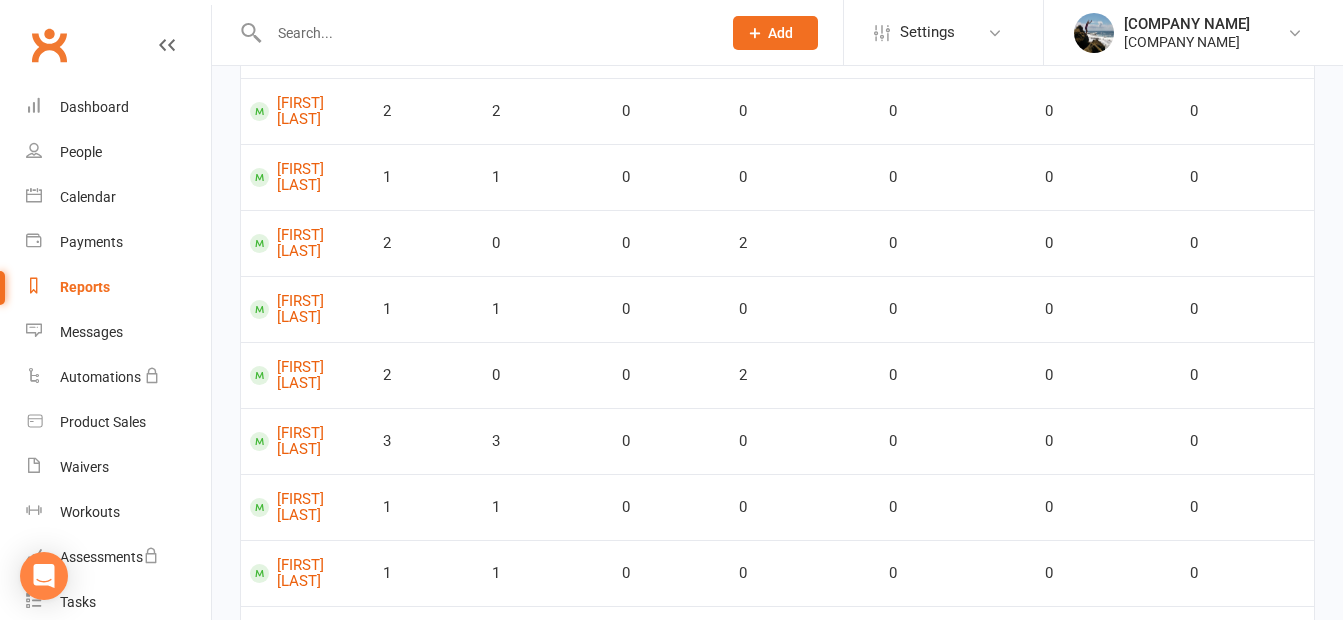click at bounding box center (1178, 753) 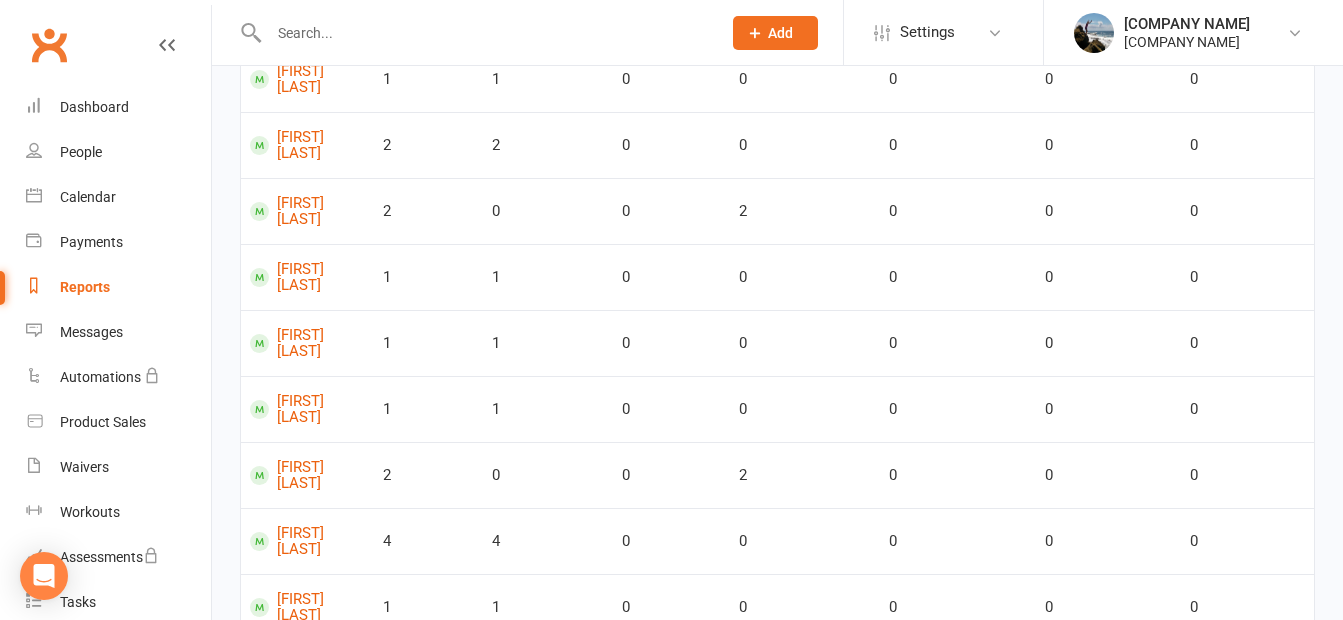 scroll, scrollTop: 1040, scrollLeft: 0, axis: vertical 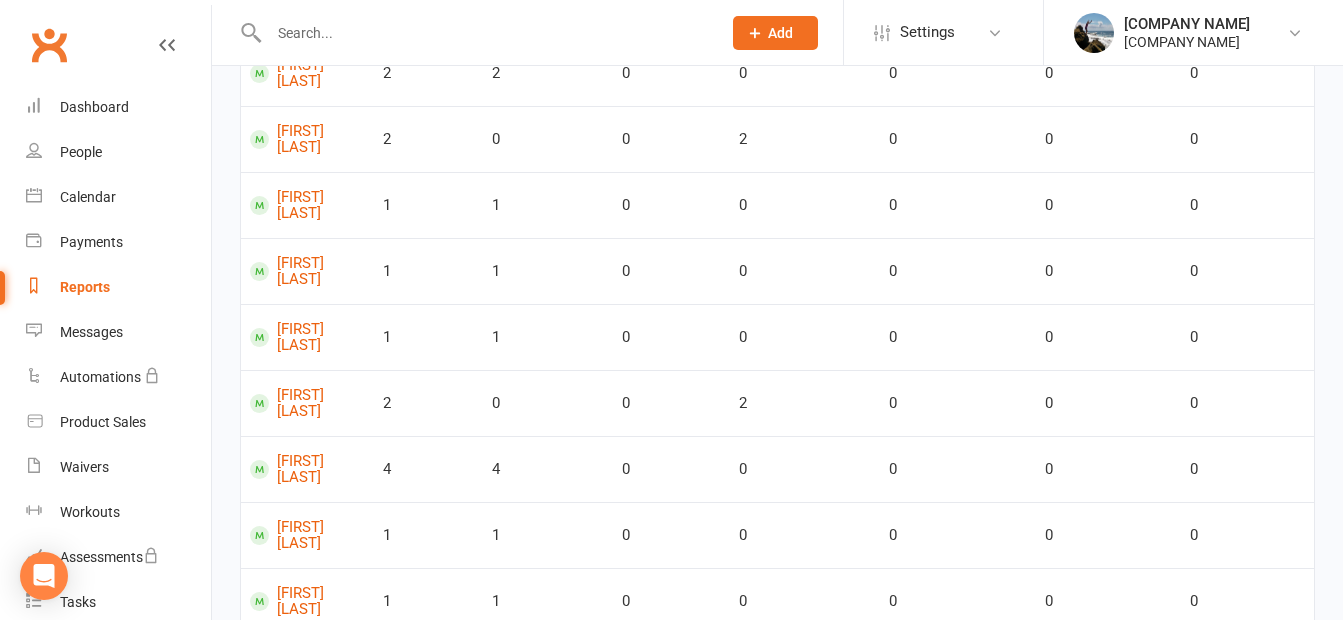 click at bounding box center [1178, 781] 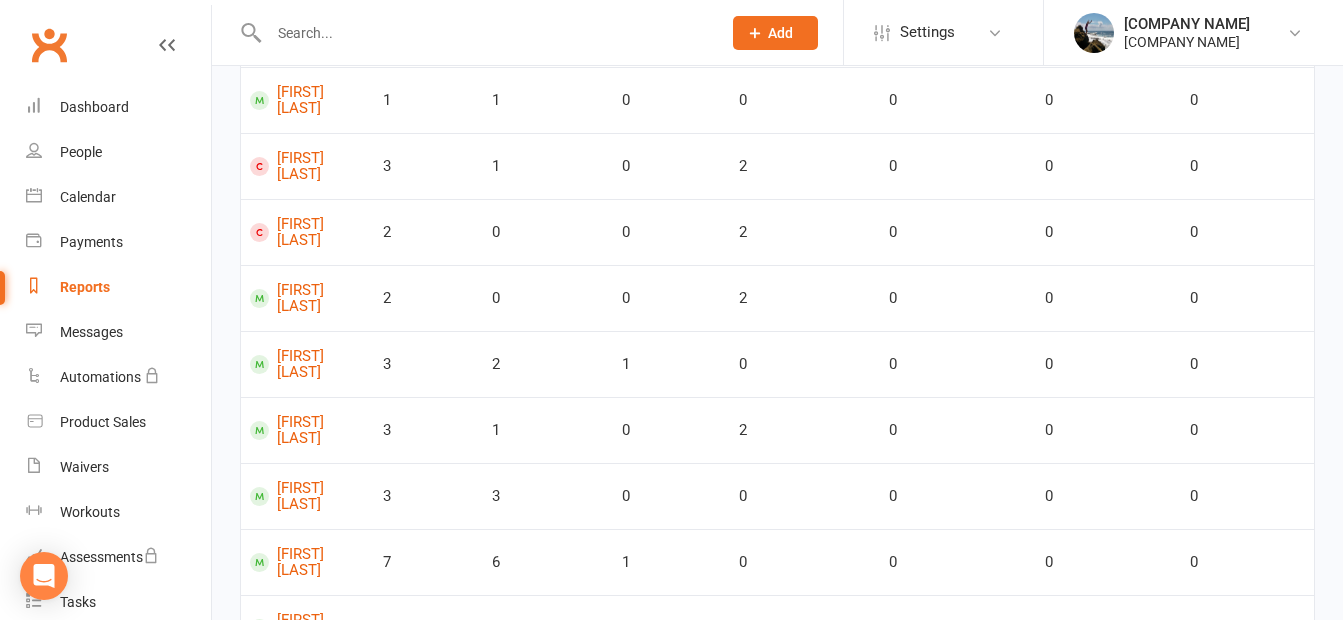 scroll, scrollTop: 884, scrollLeft: 0, axis: vertical 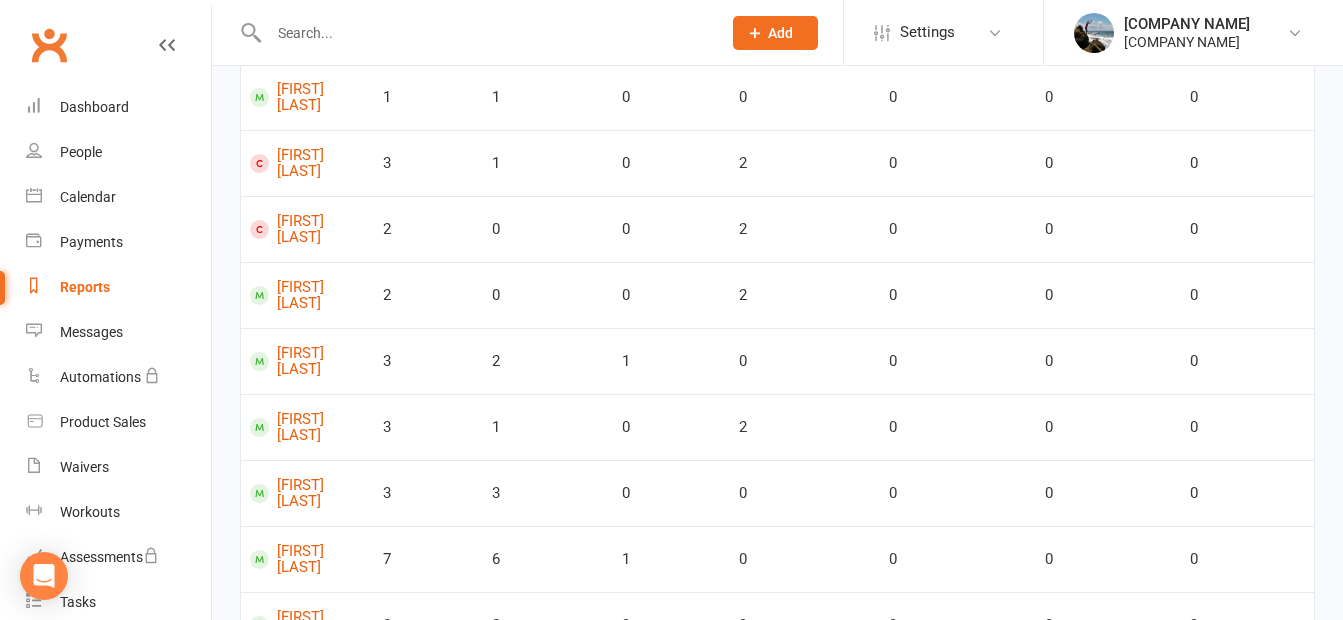click at bounding box center [1290, 739] 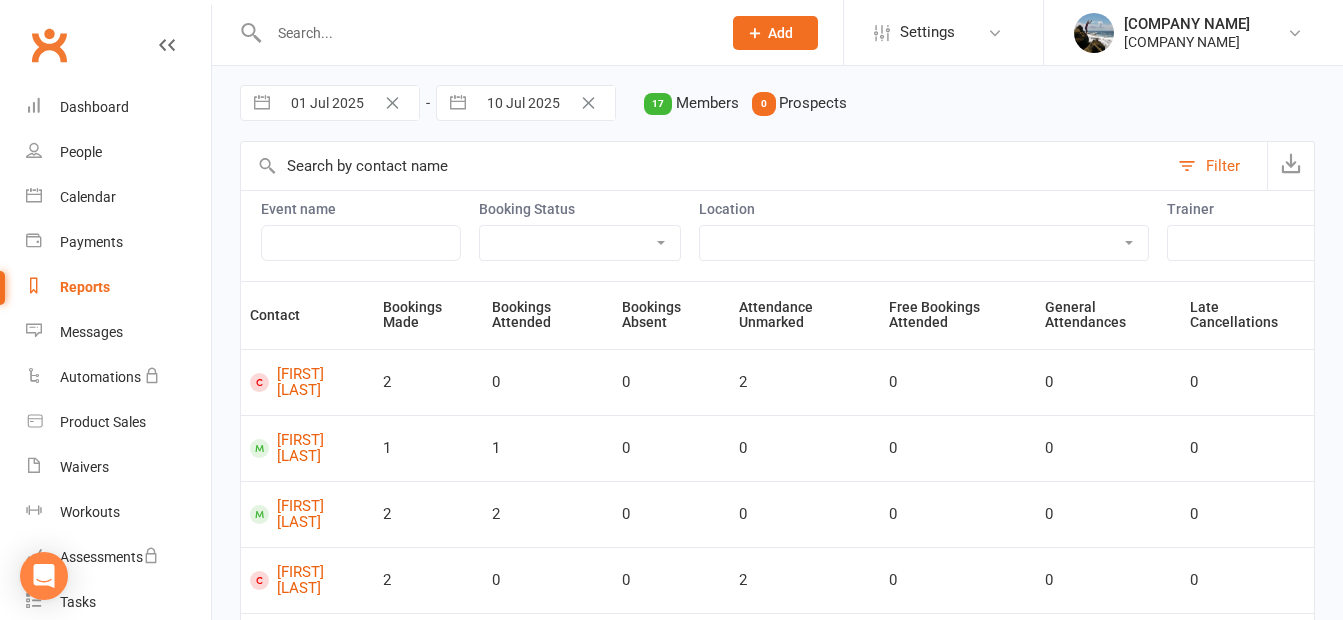 scroll, scrollTop: 0, scrollLeft: 0, axis: both 